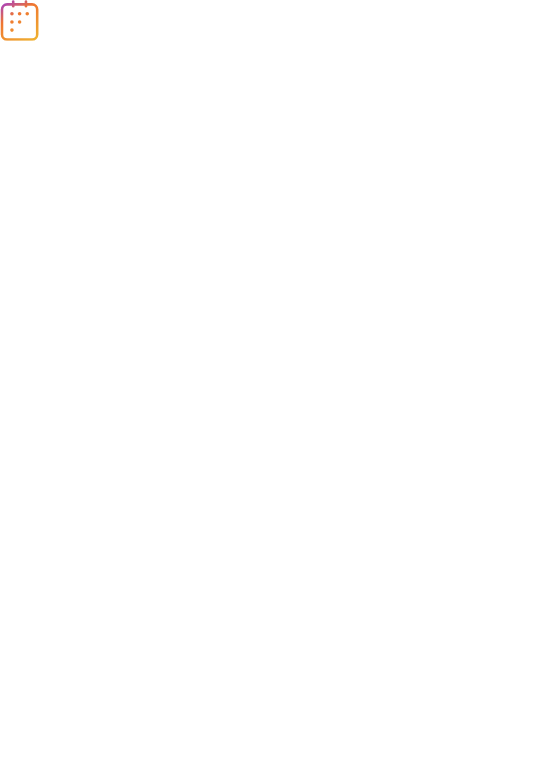 scroll, scrollTop: 0, scrollLeft: 0, axis: both 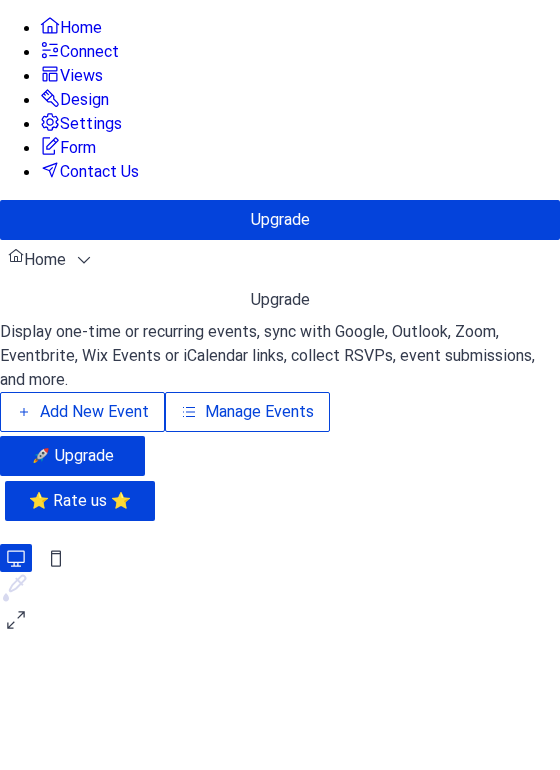 click on "Add New Event" at bounding box center (82, 412) 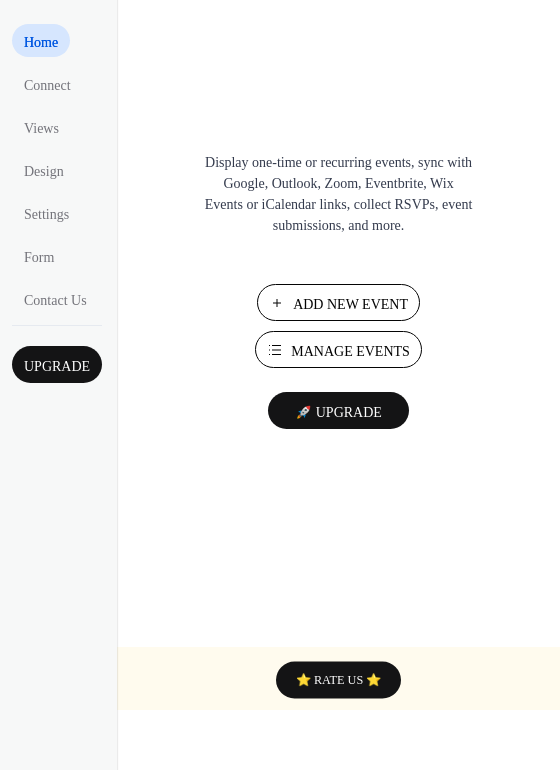 click on "Display one-time or recurring events, sync with Google, Outlook, Zoom, Eventbrite, Wix Events or iCalendar links, collect RSVPs, event submissions, and more. Add New Event Manage Events 🚀 Upgrade" at bounding box center [338, 417] 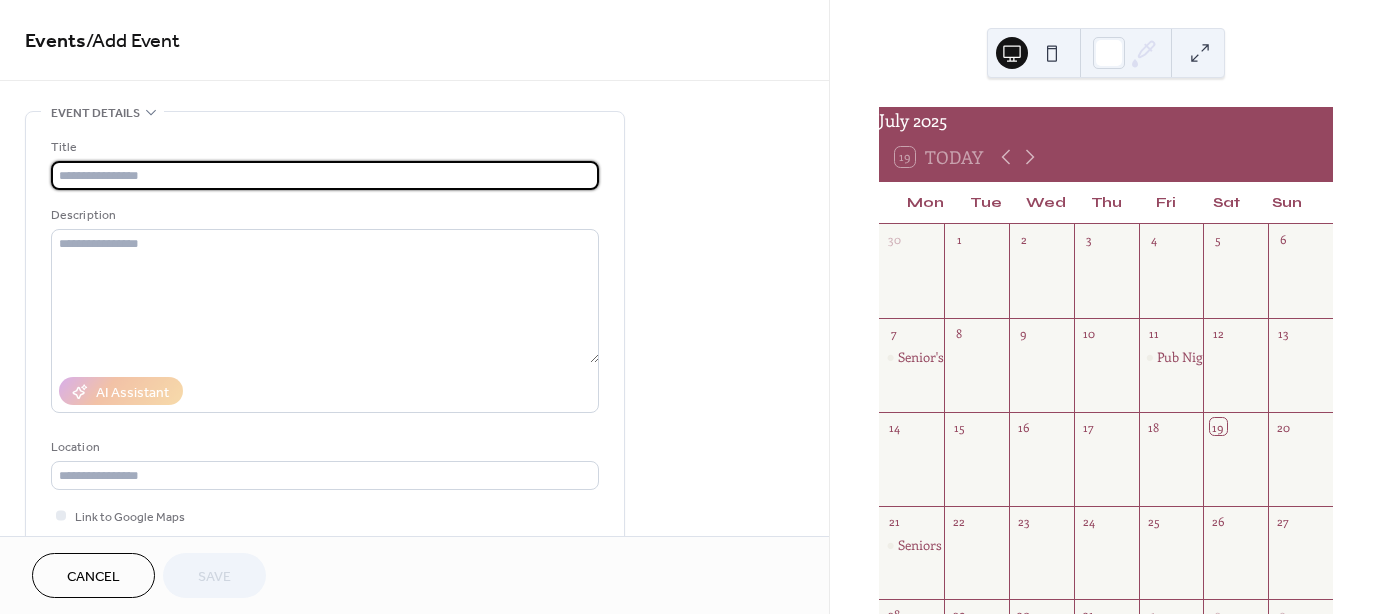 scroll, scrollTop: 0, scrollLeft: 0, axis: both 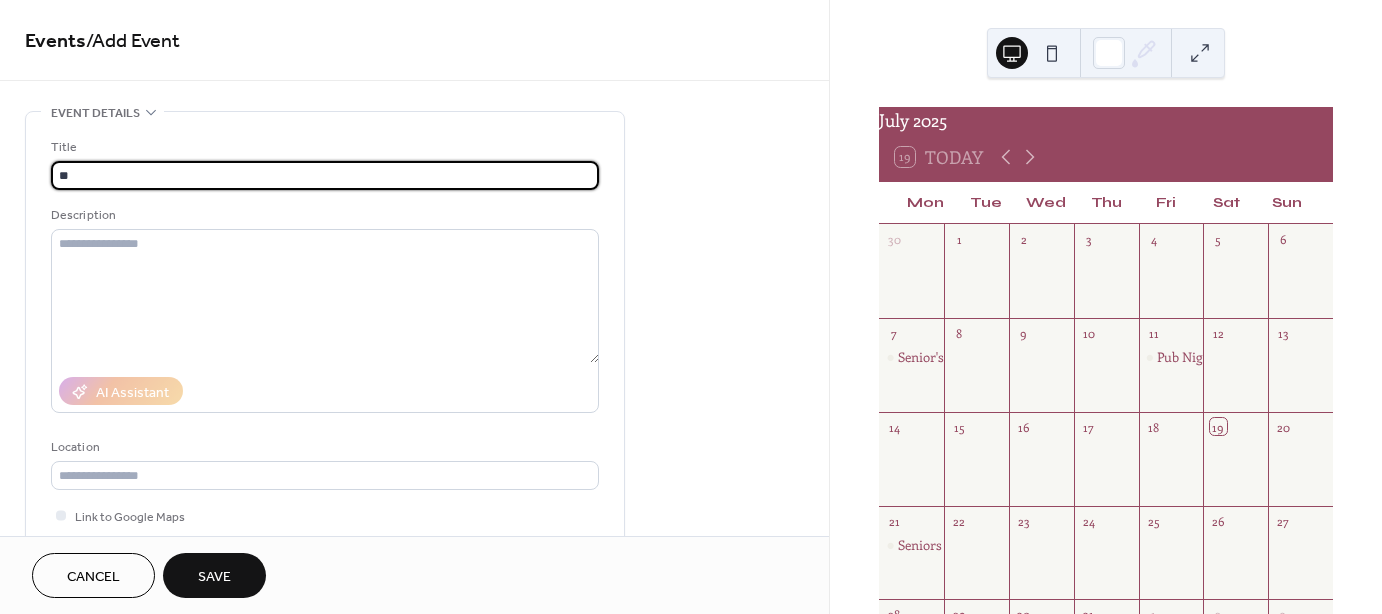 type on "*" 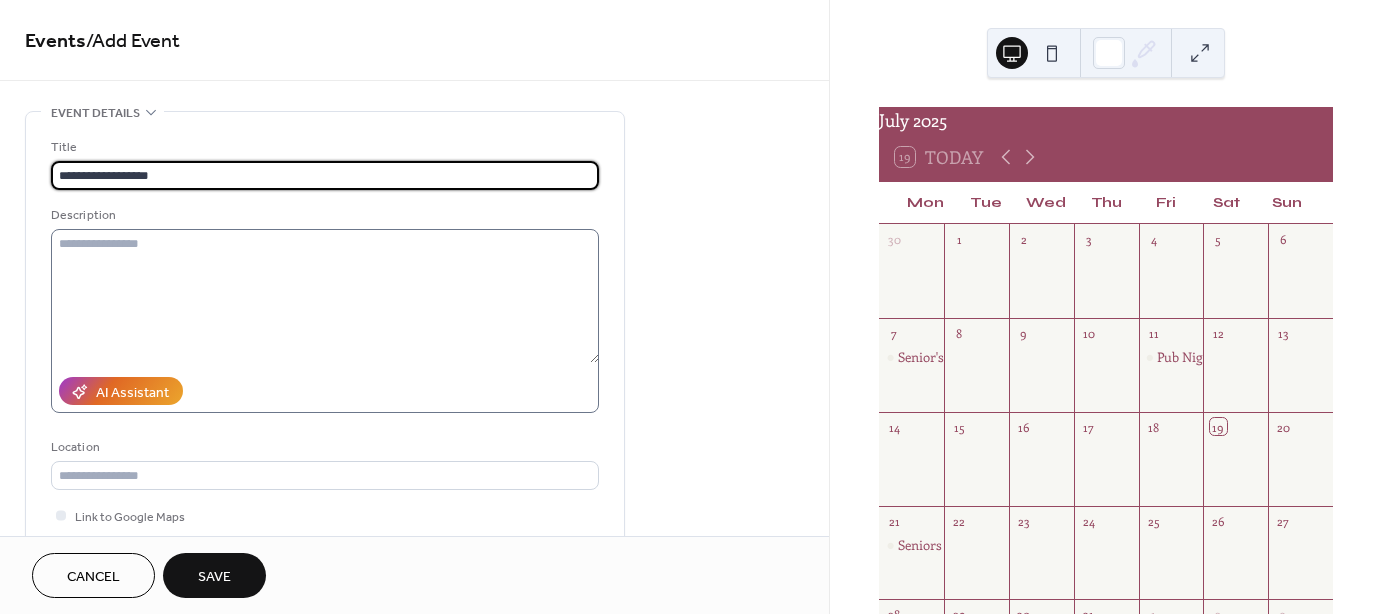 type on "**********" 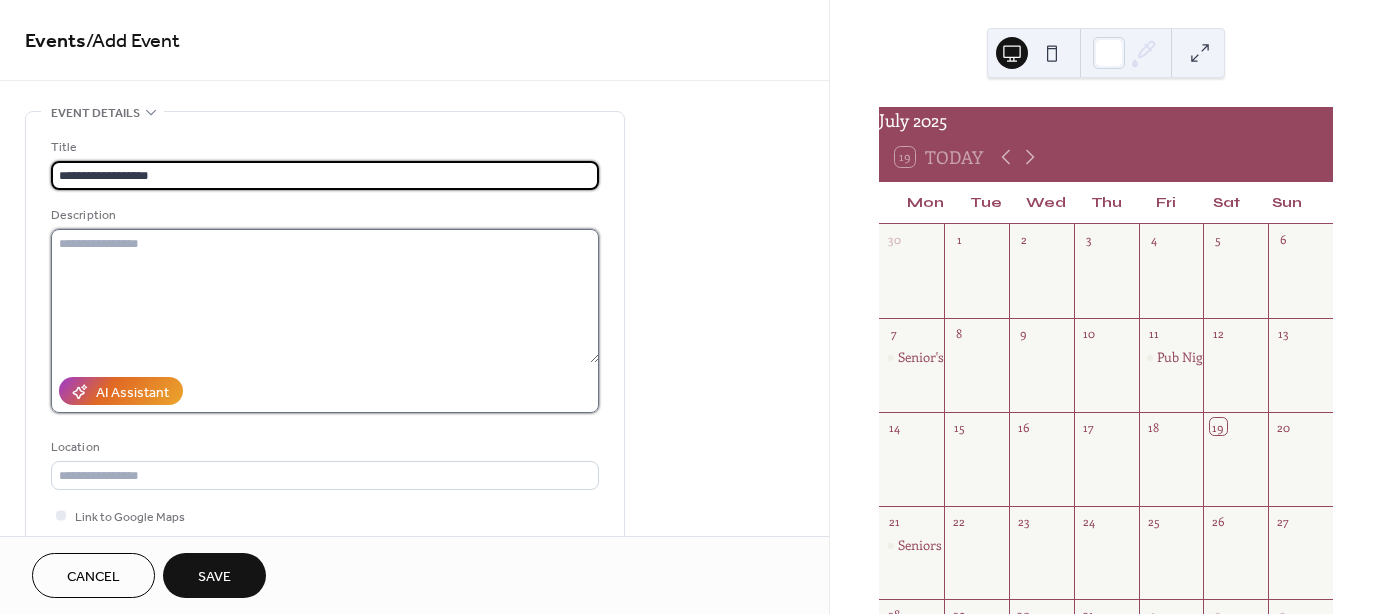 click at bounding box center (325, 296) 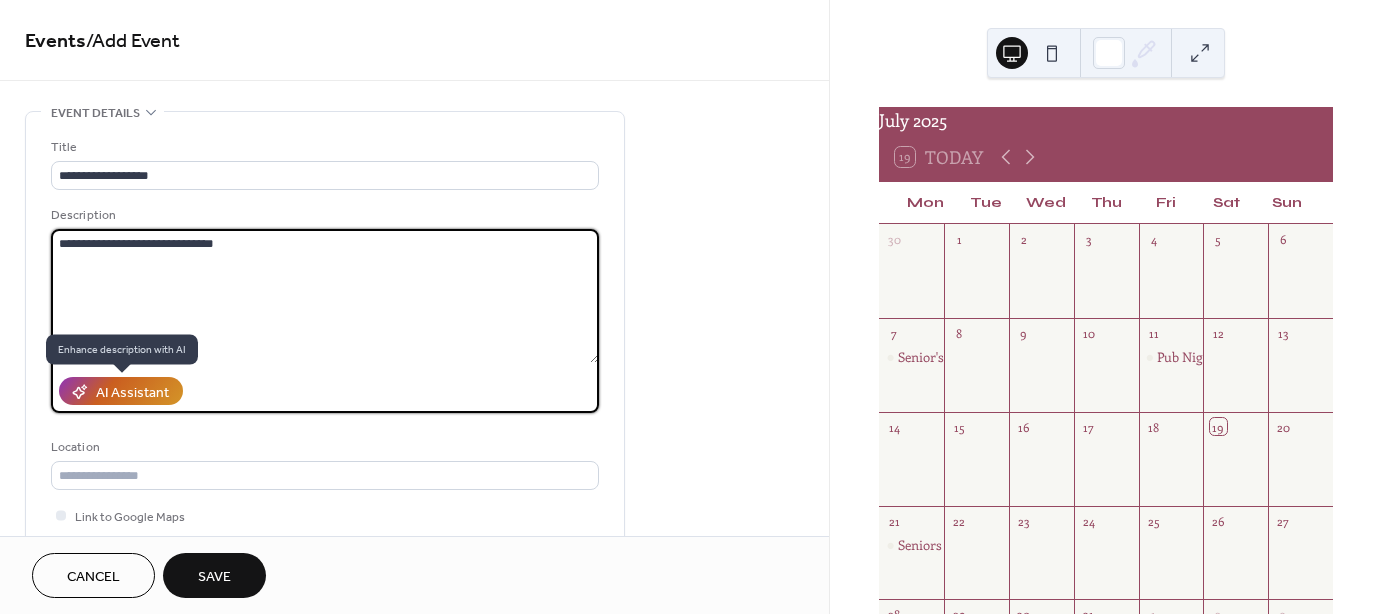 type on "**********" 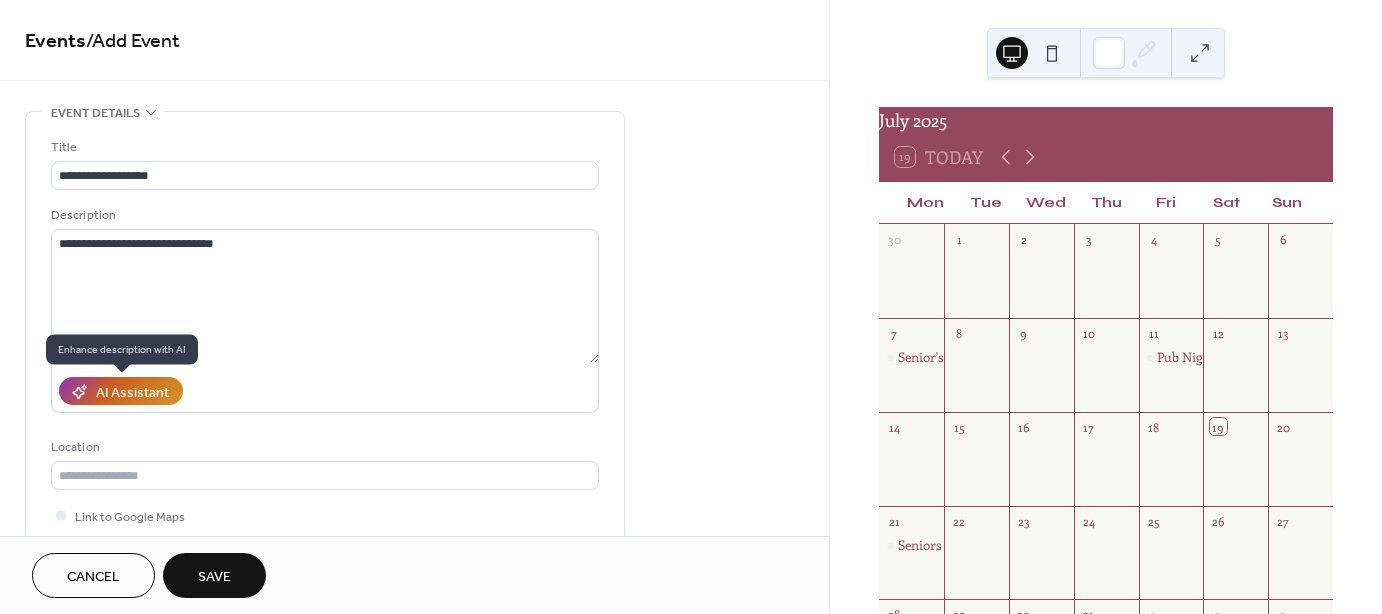 click 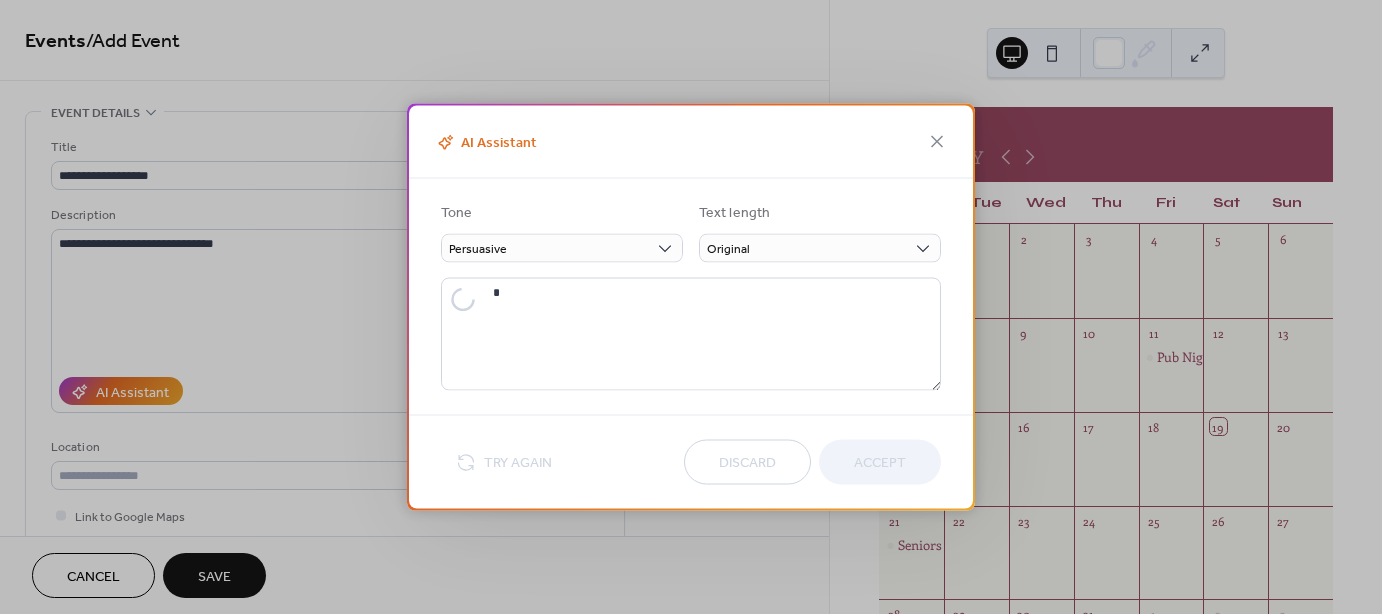 type on "**********" 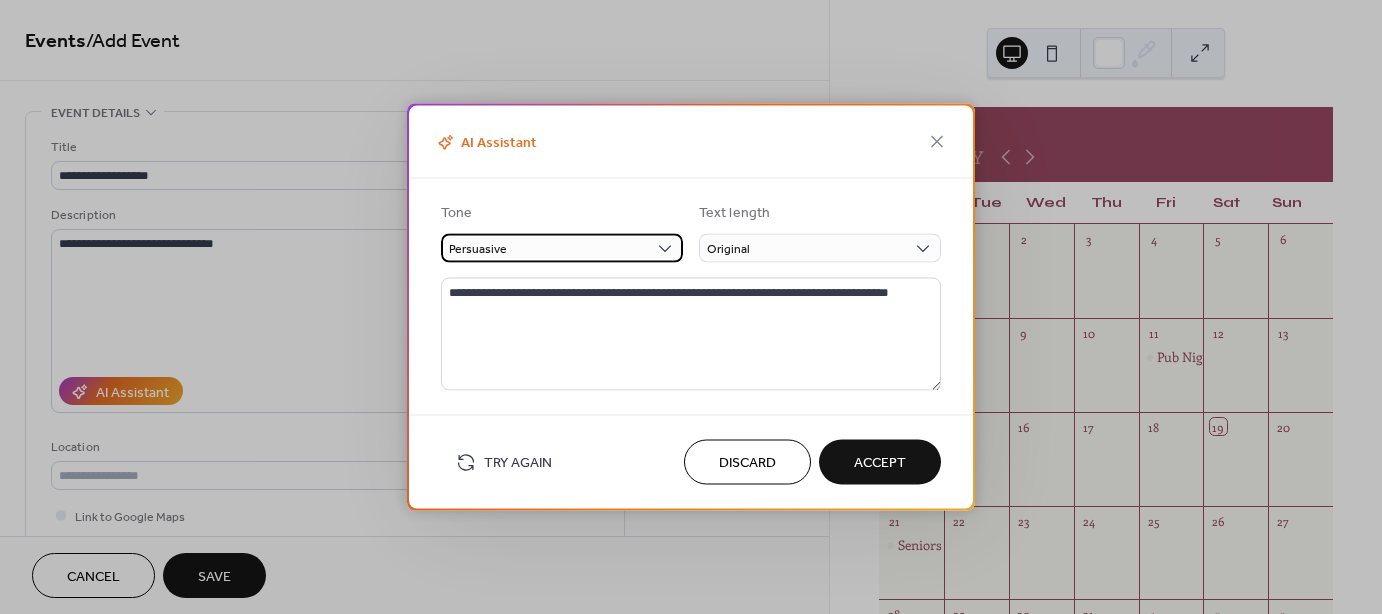 click on "Persuasive" at bounding box center [562, 248] 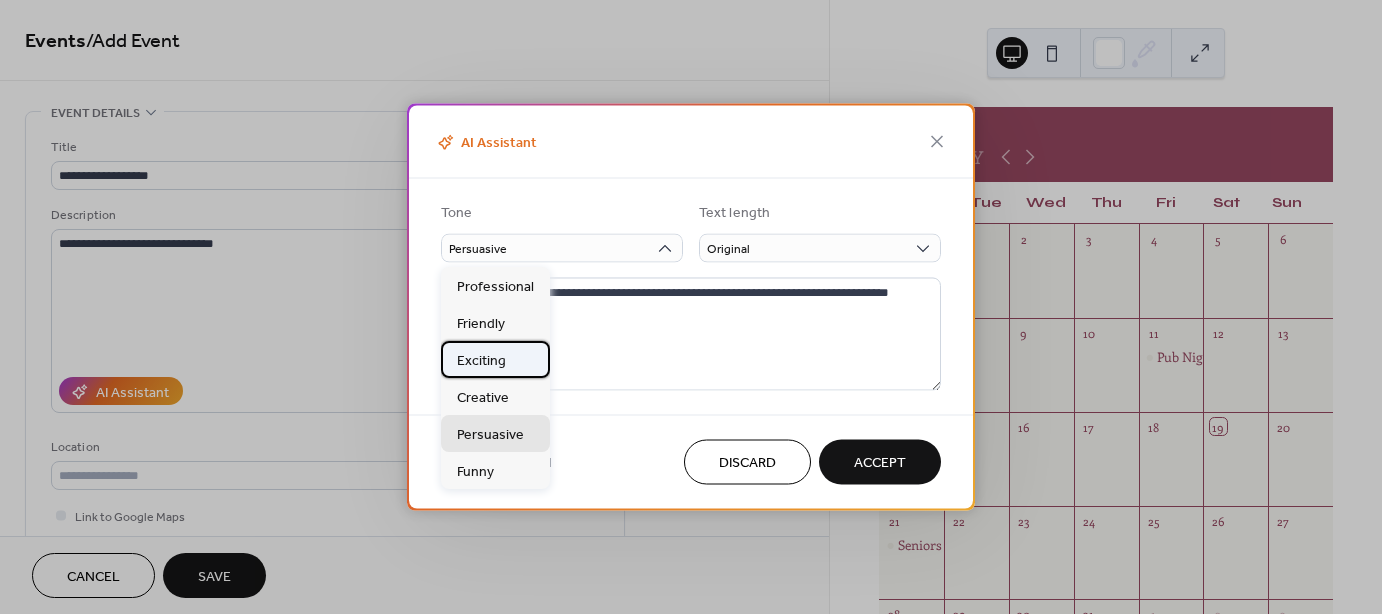 click on "Exciting" at bounding box center (495, 359) 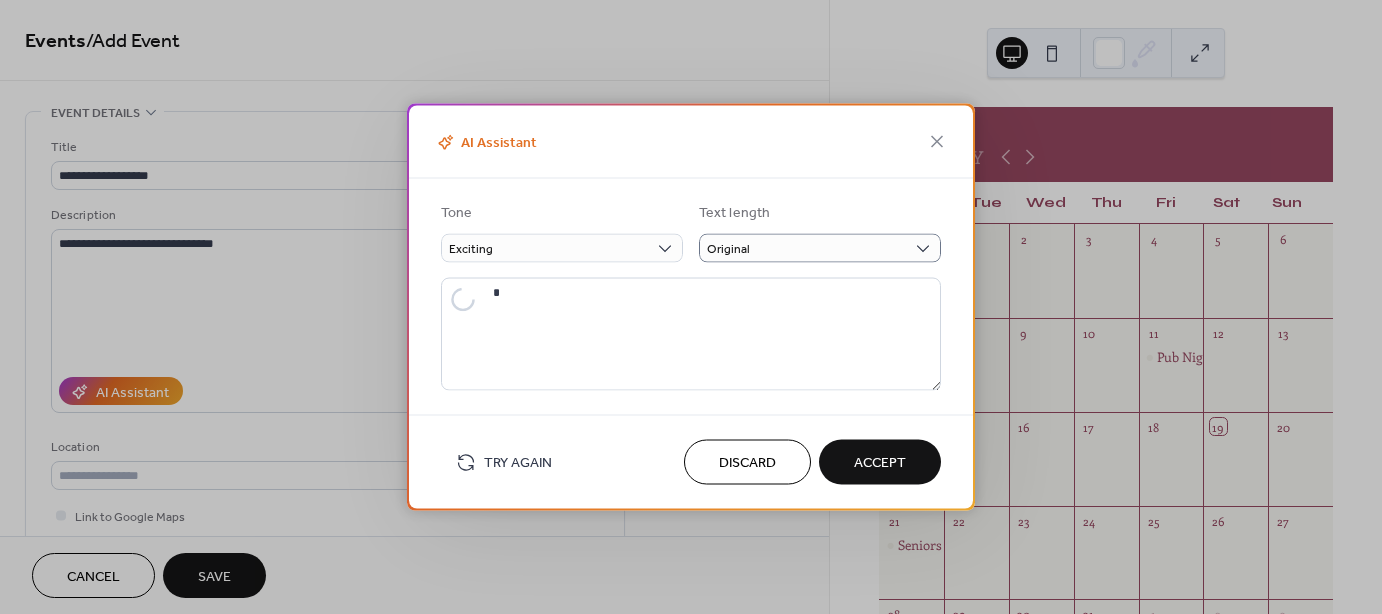 type on "**********" 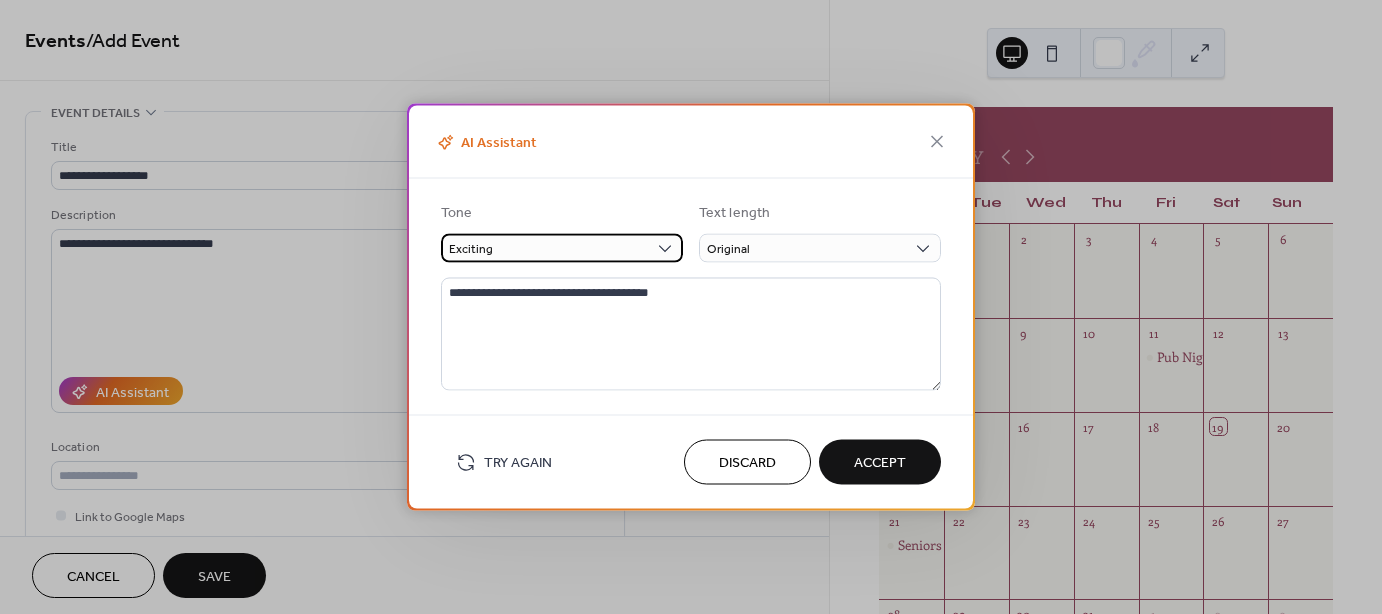 click on "Exciting" at bounding box center [562, 248] 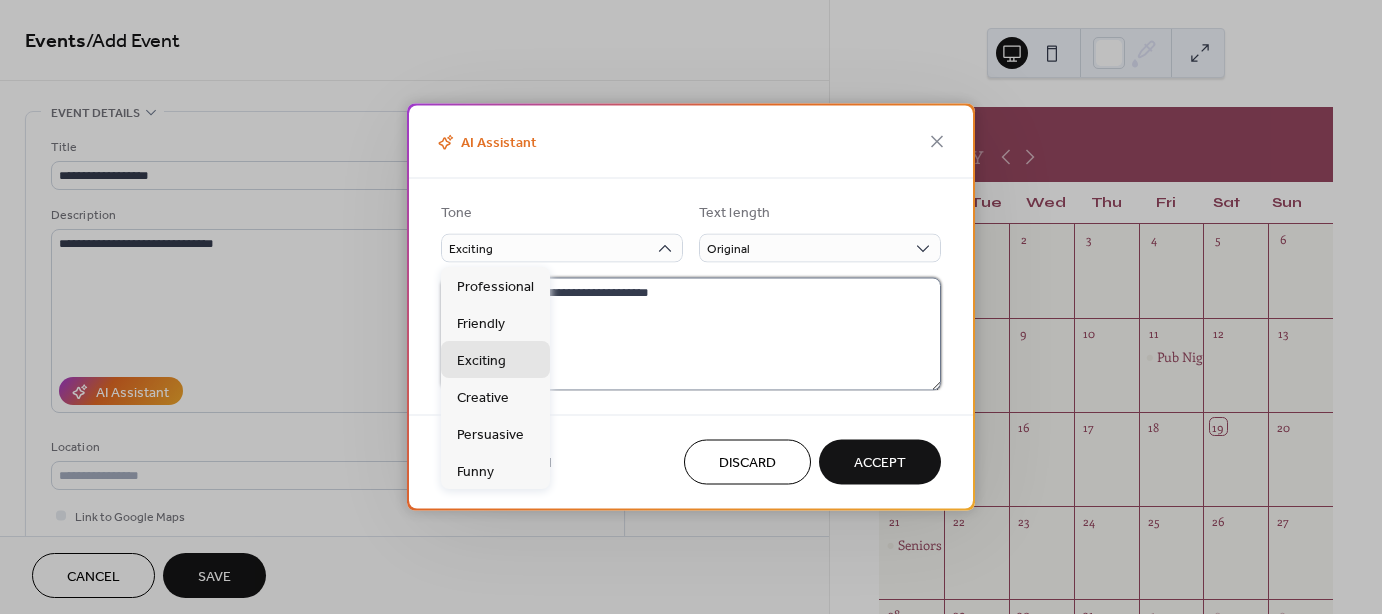 click on "**********" at bounding box center (691, 334) 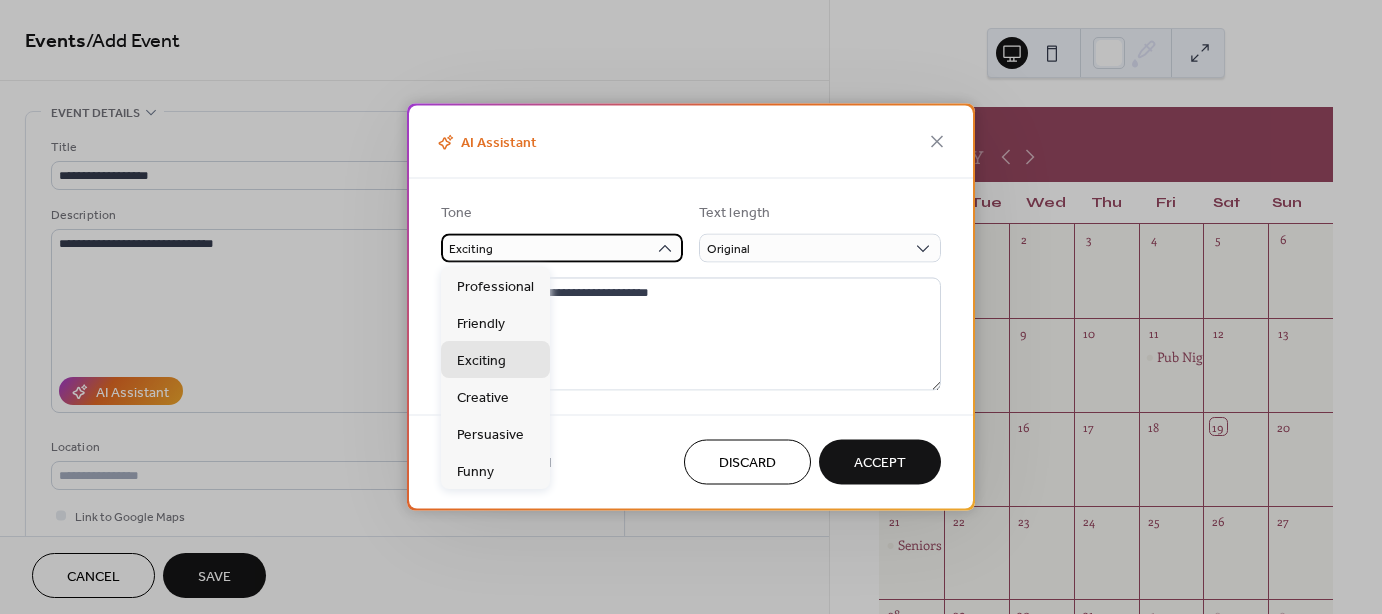 click on "Exciting" at bounding box center [562, 248] 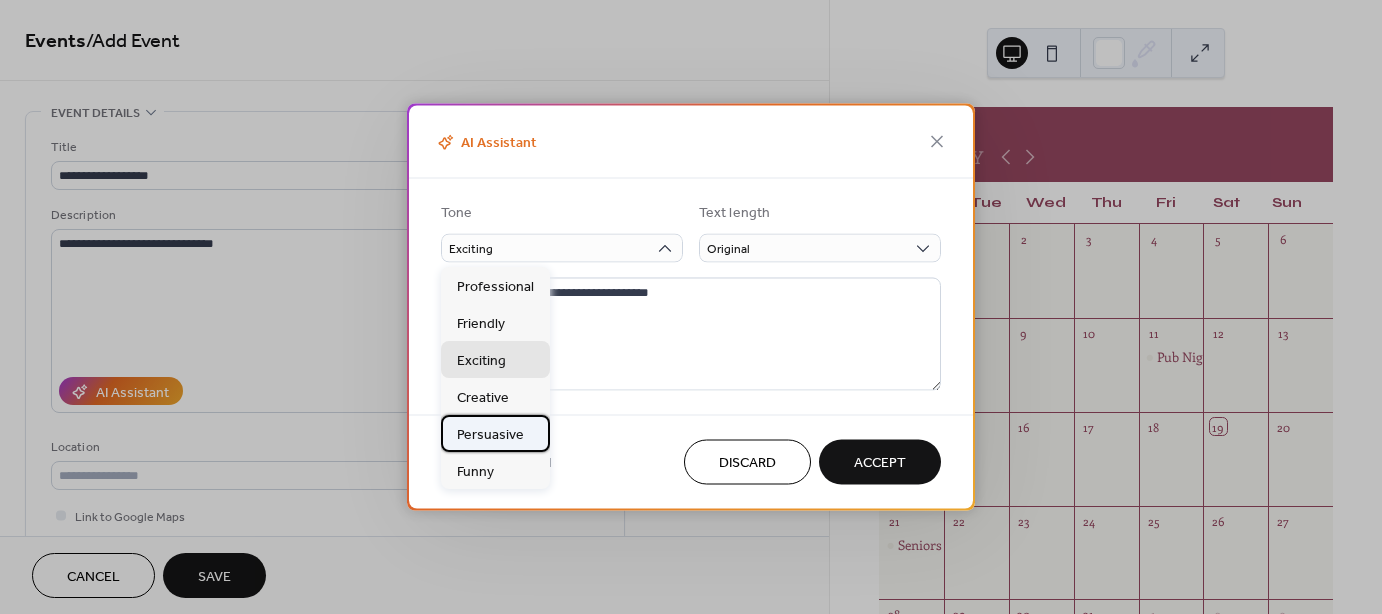 click on "Persuasive" at bounding box center [490, 434] 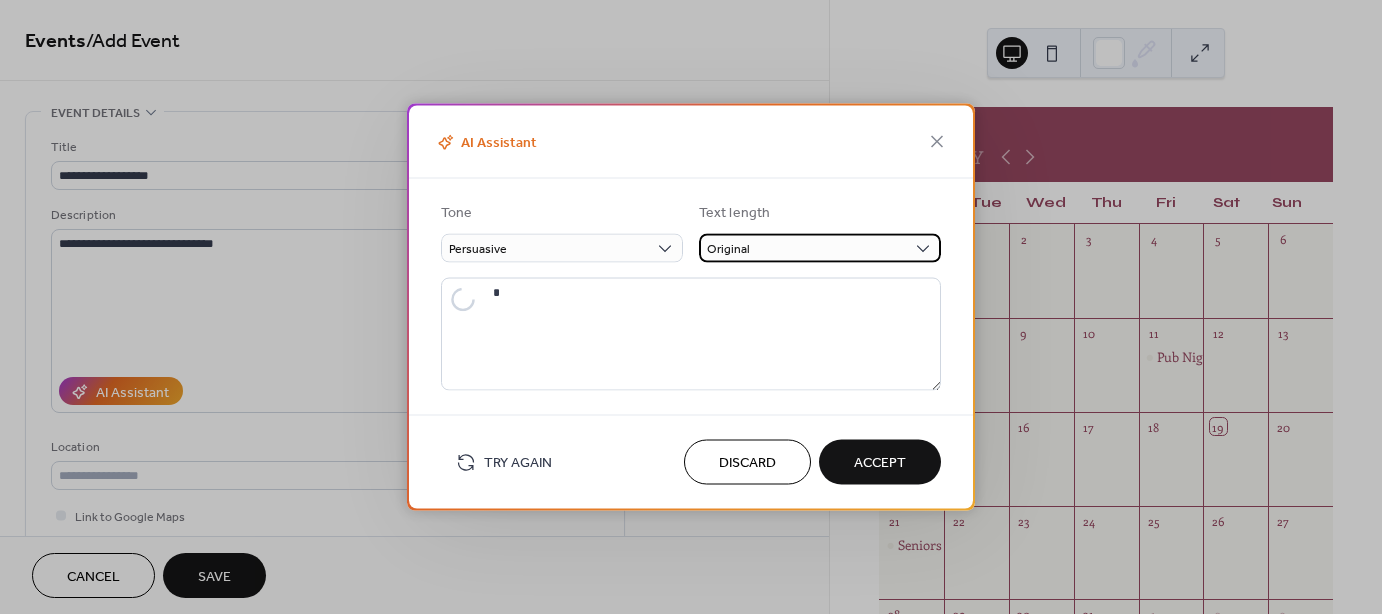 type on "**********" 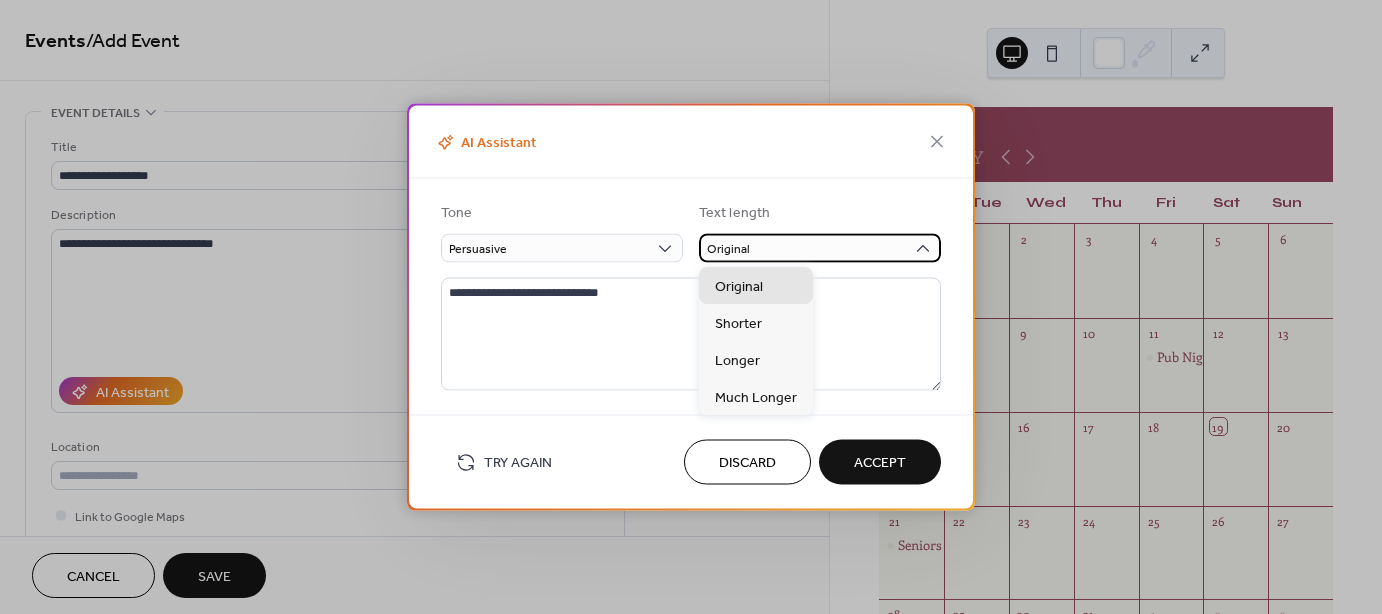 click on "Original" at bounding box center [820, 248] 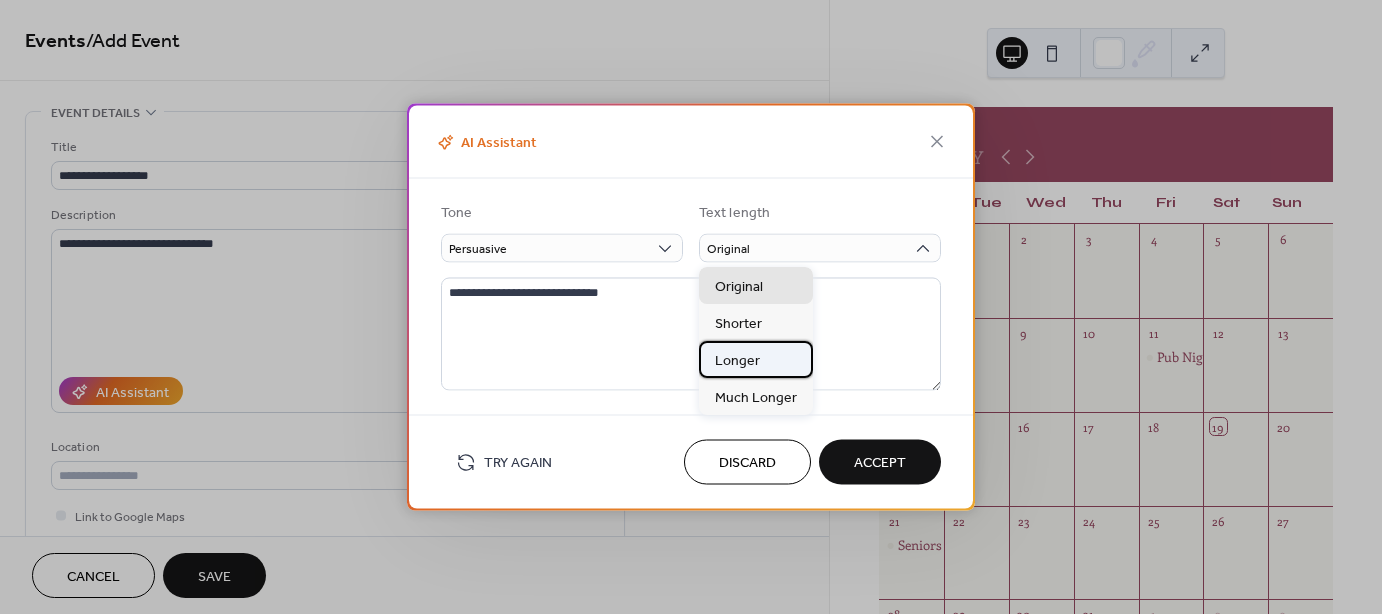 click on "Longer" at bounding box center [756, 359] 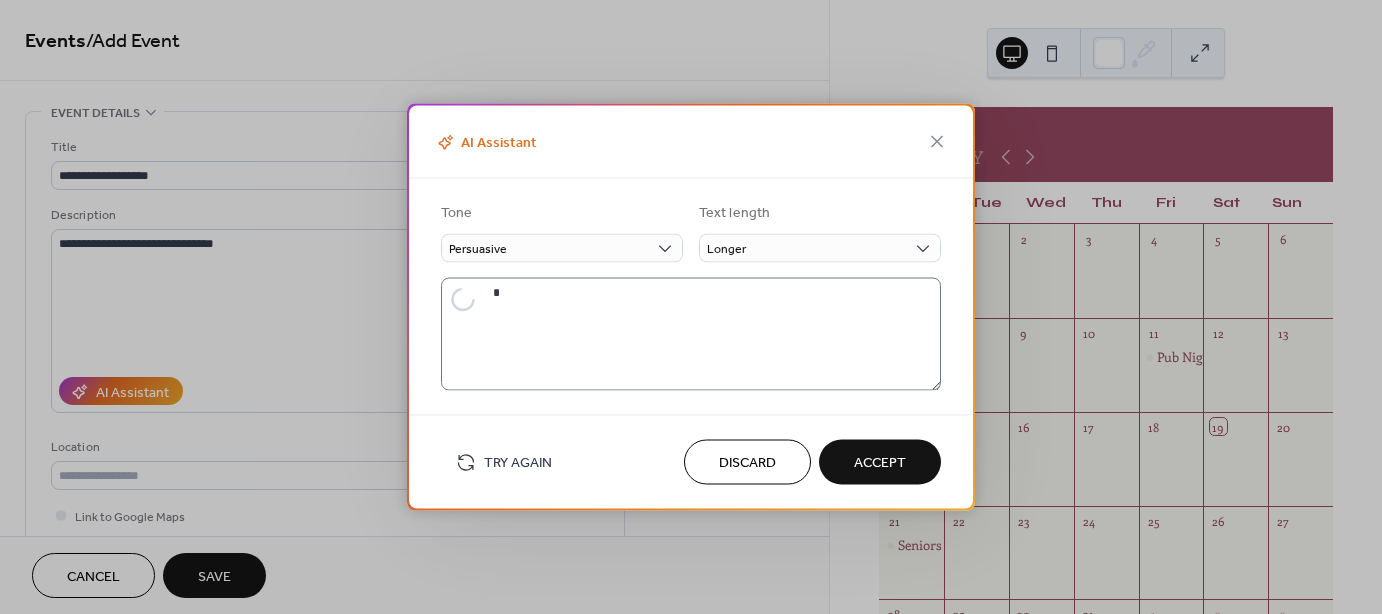 type on "**********" 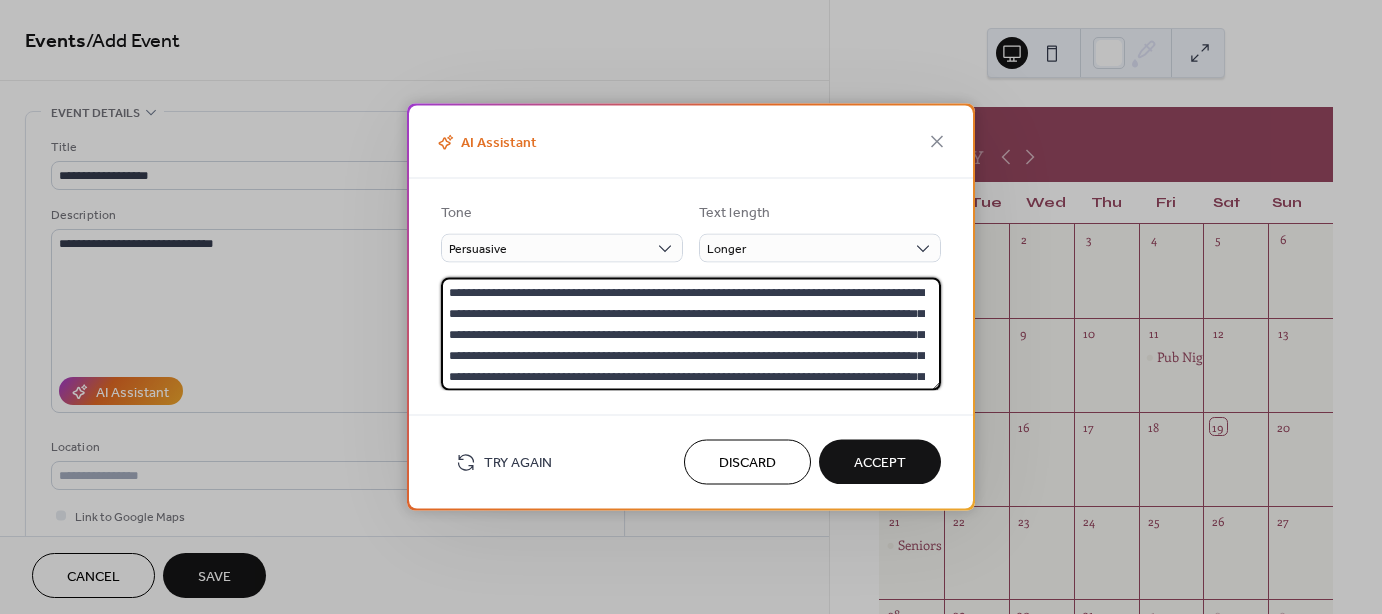 click on "**********" at bounding box center [691, 334] 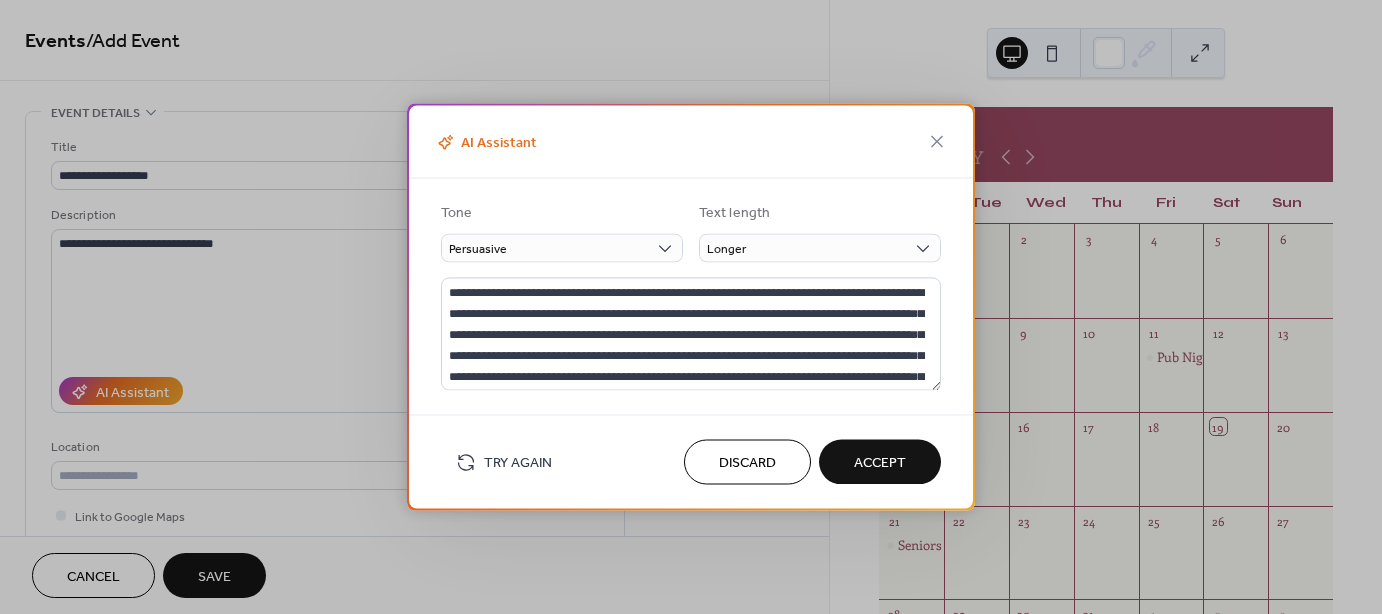 click on "Accept" at bounding box center [880, 463] 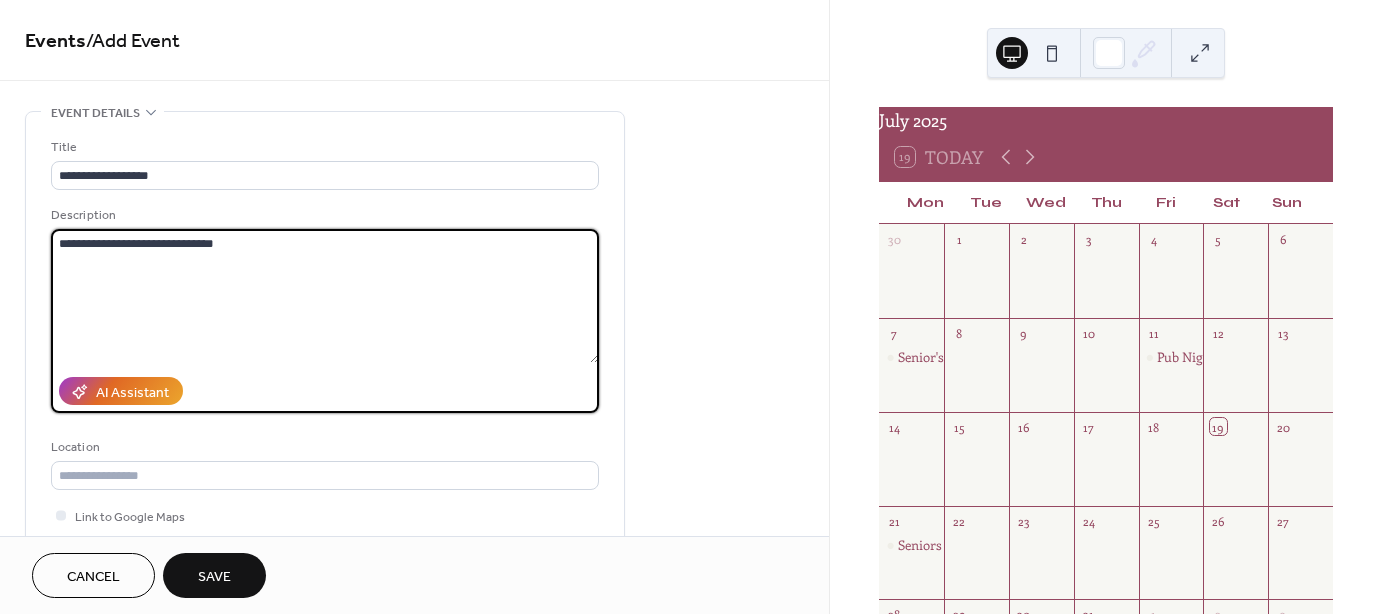 drag, startPoint x: 125, startPoint y: 264, endPoint x: 236, endPoint y: 258, distance: 111.16204 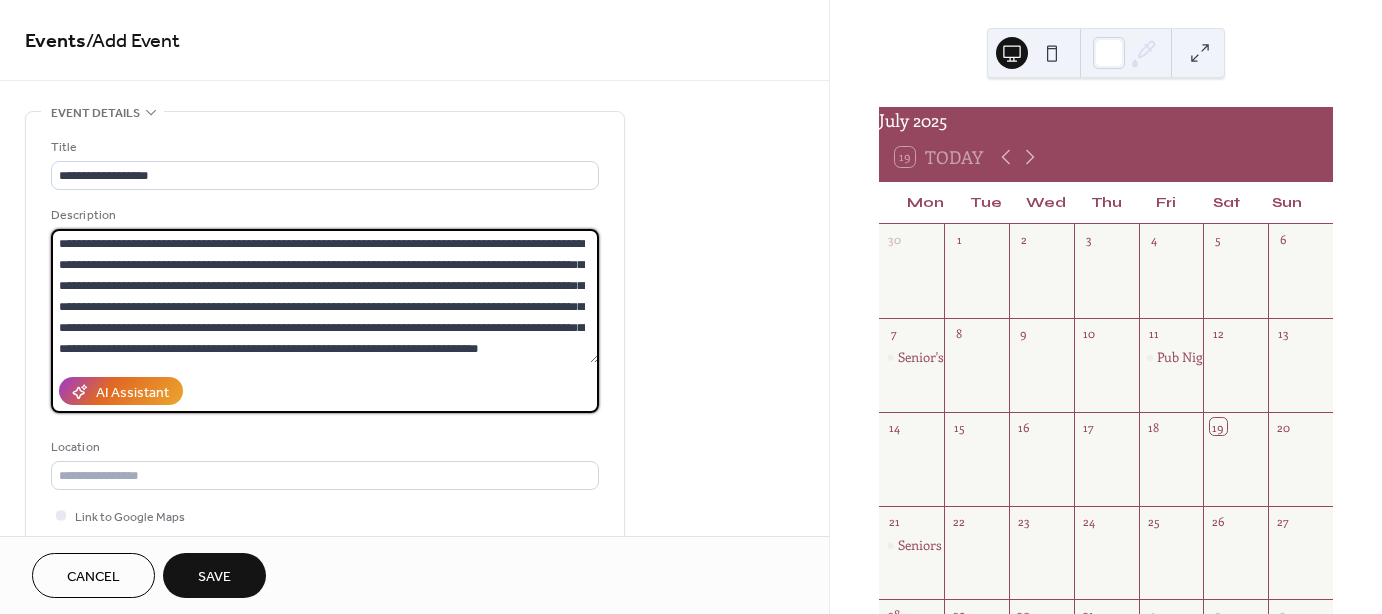 click on "**********" at bounding box center [325, 296] 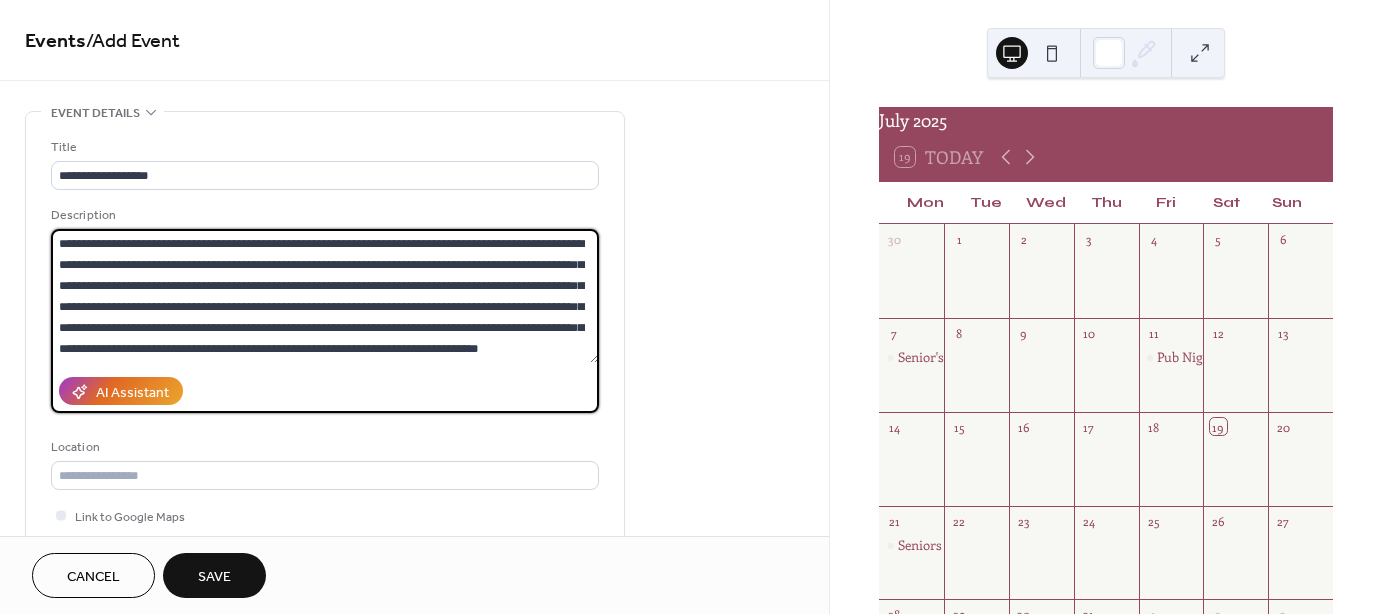 drag, startPoint x: 128, startPoint y: 267, endPoint x: 242, endPoint y: 260, distance: 114.21471 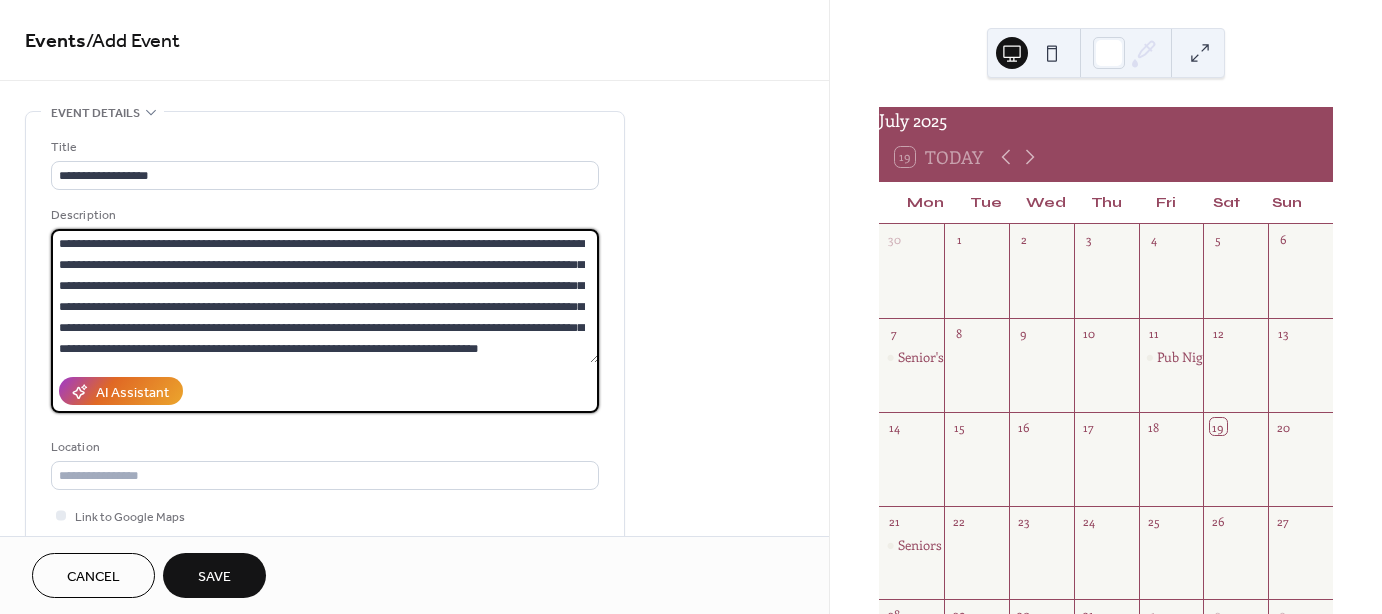 click on "**********" at bounding box center [325, 296] 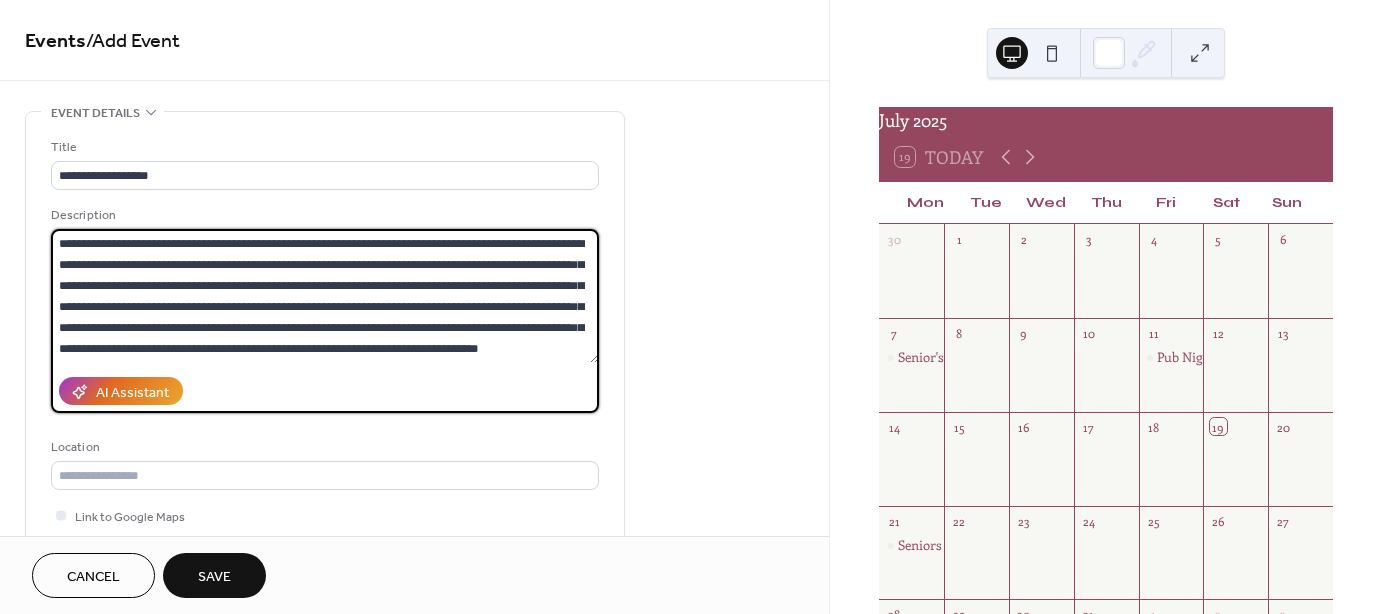 drag, startPoint x: 168, startPoint y: 263, endPoint x: 296, endPoint y: 263, distance: 128 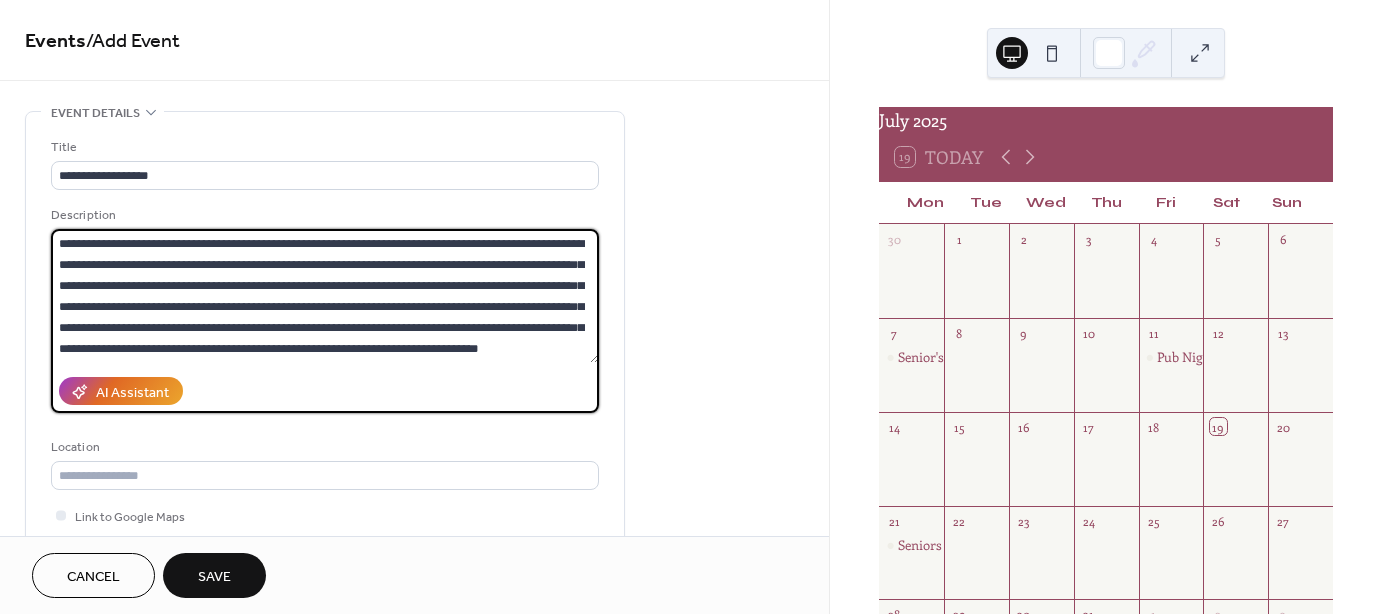 click on "**********" at bounding box center [325, 296] 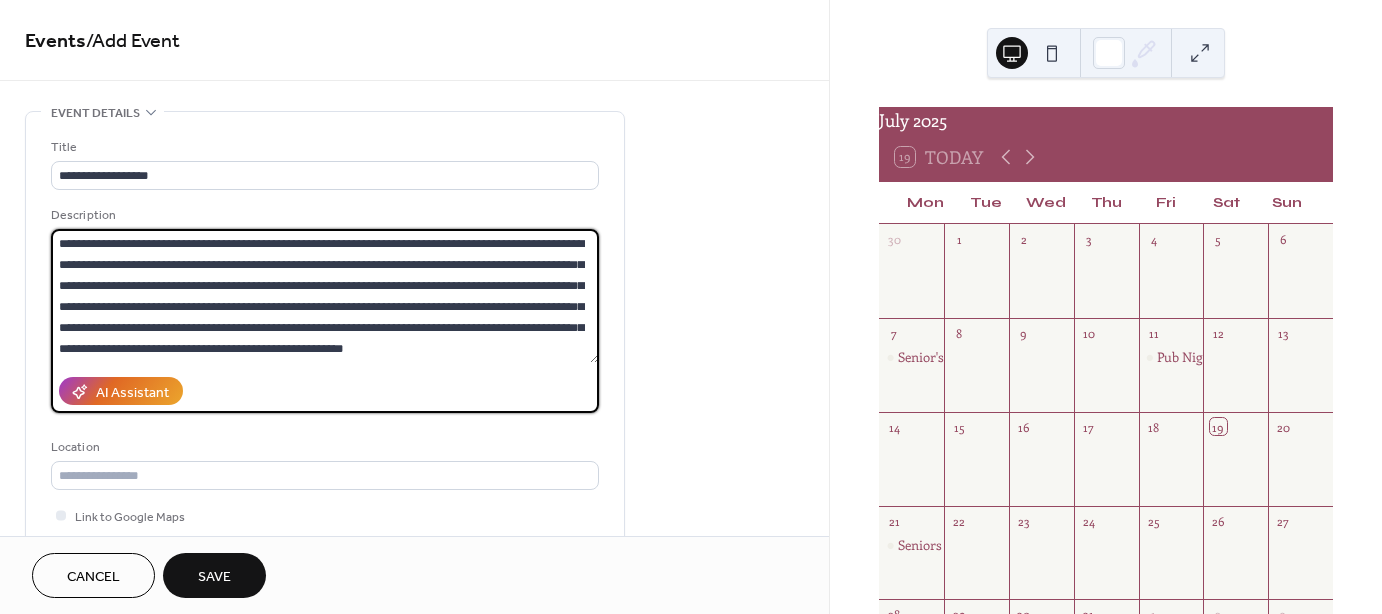 drag, startPoint x: 403, startPoint y: 259, endPoint x: 512, endPoint y: 269, distance: 109.457756 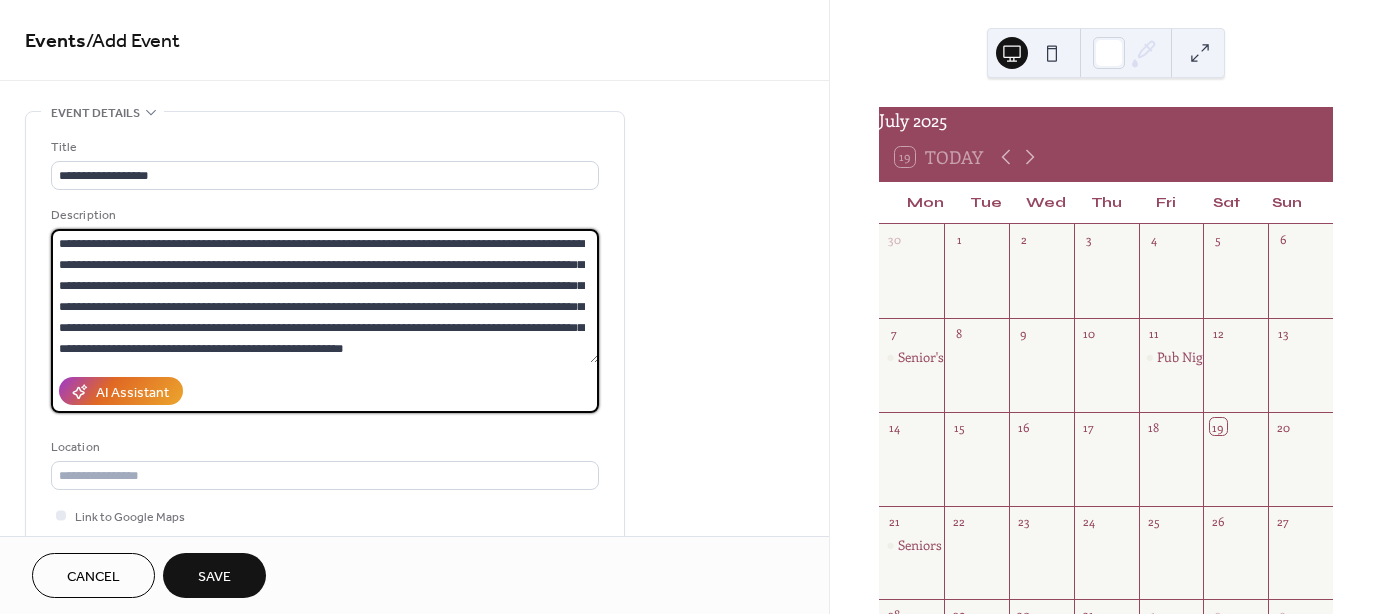 click on "**********" at bounding box center (325, 296) 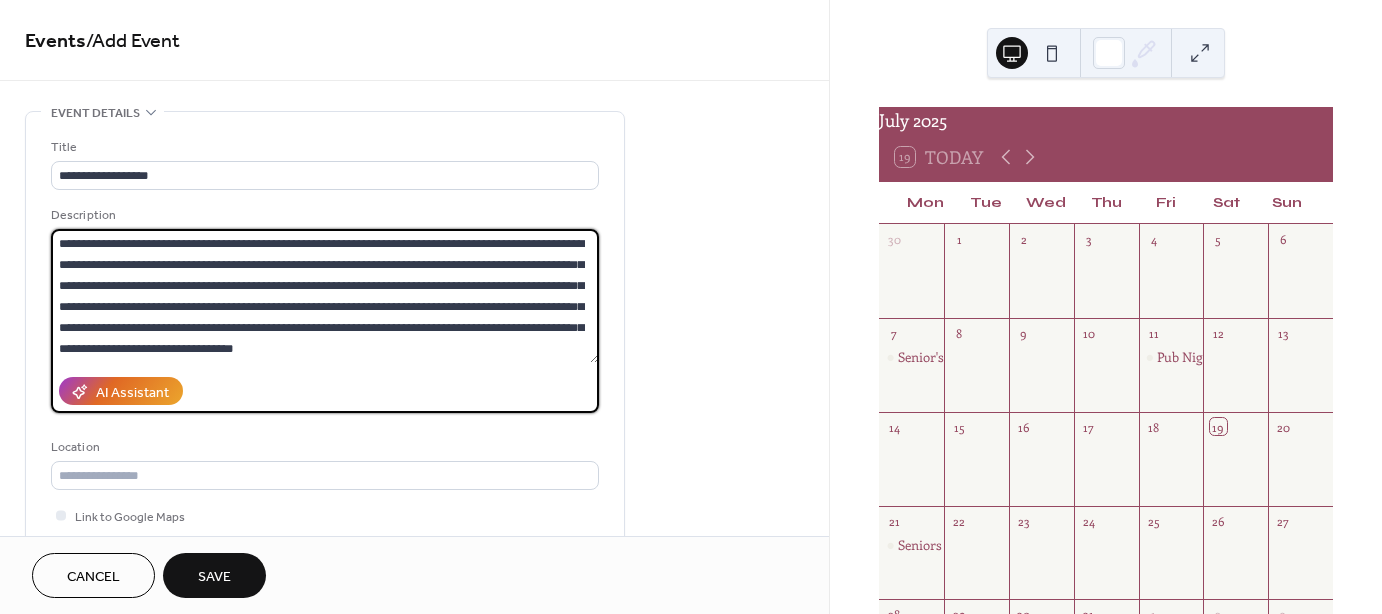 drag, startPoint x: 112, startPoint y: 285, endPoint x: 48, endPoint y: 294, distance: 64.629715 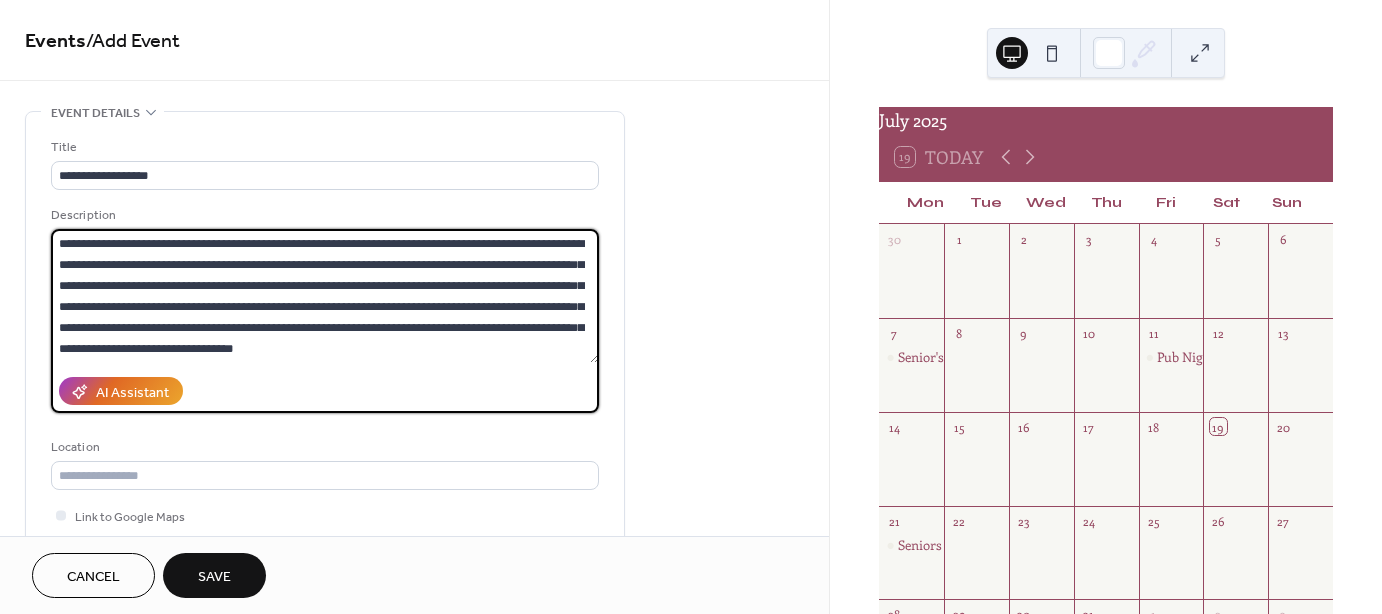 click on "**********" at bounding box center (325, 365) 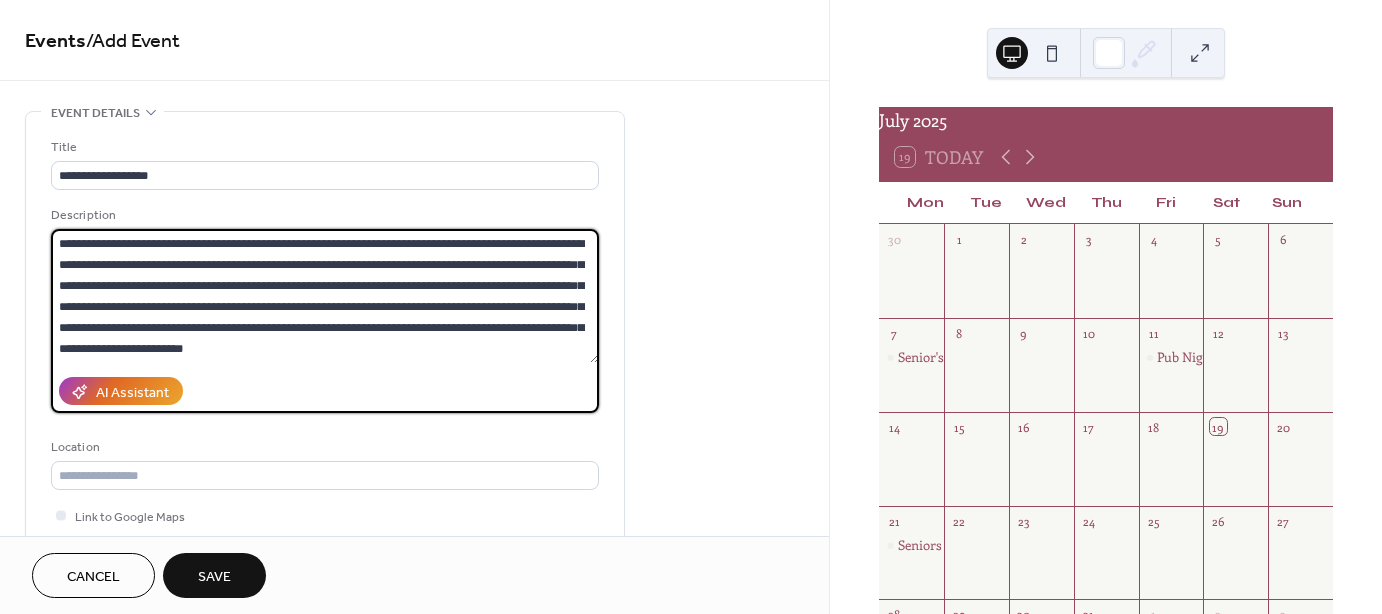drag, startPoint x: 513, startPoint y: 300, endPoint x: 432, endPoint y: 325, distance: 84.77028 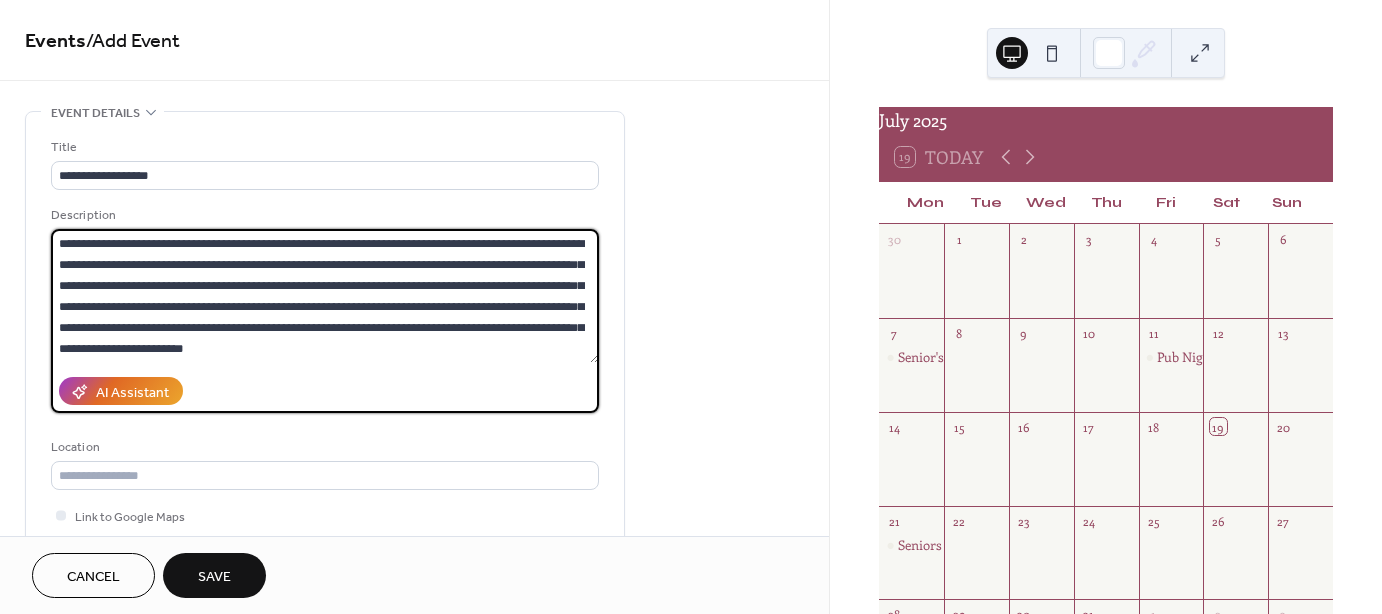 click on "**********" at bounding box center [325, 296] 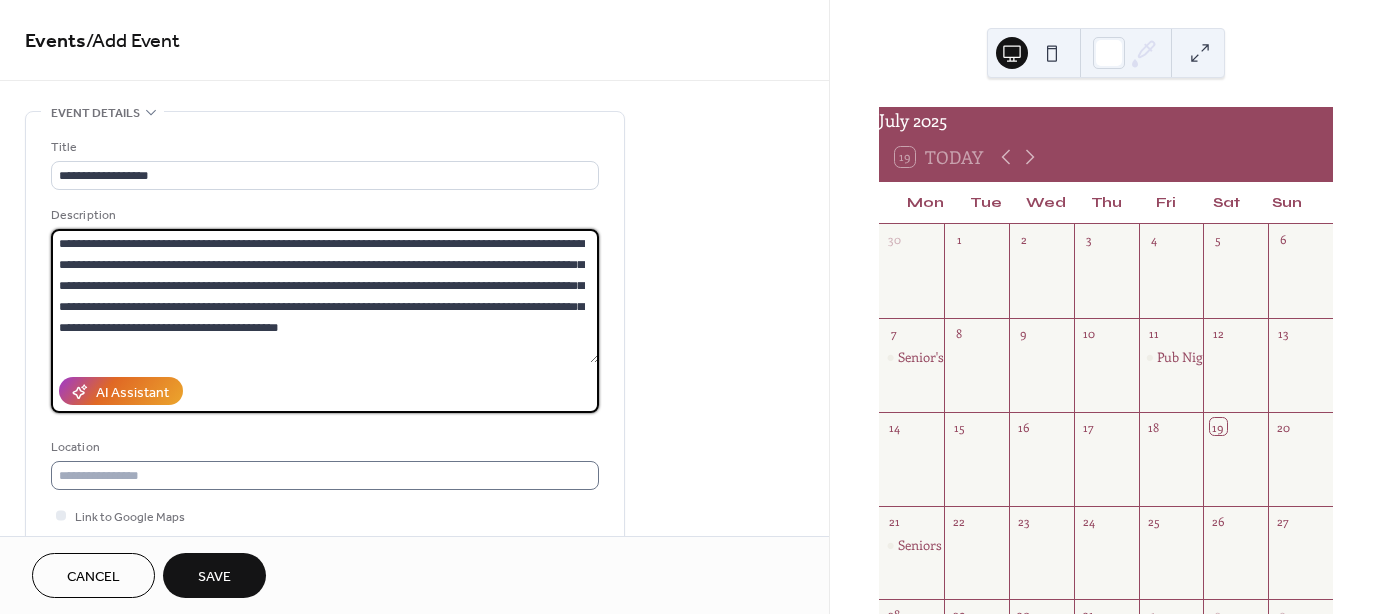 type on "**********" 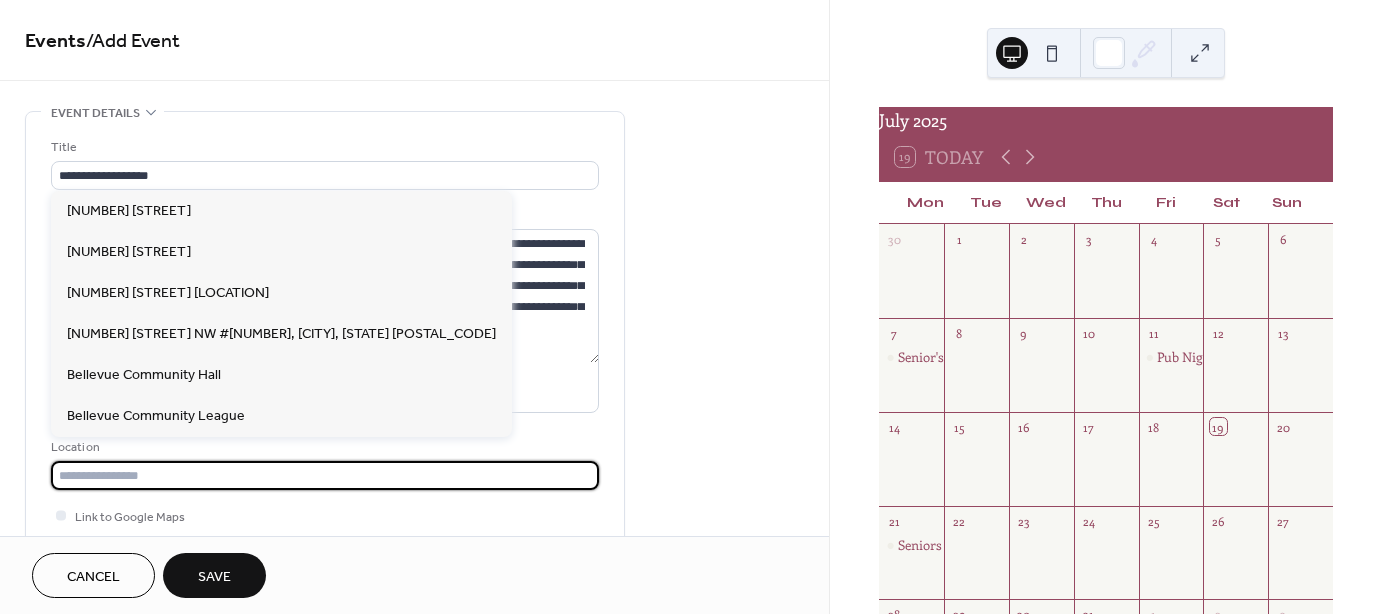 click at bounding box center [325, 475] 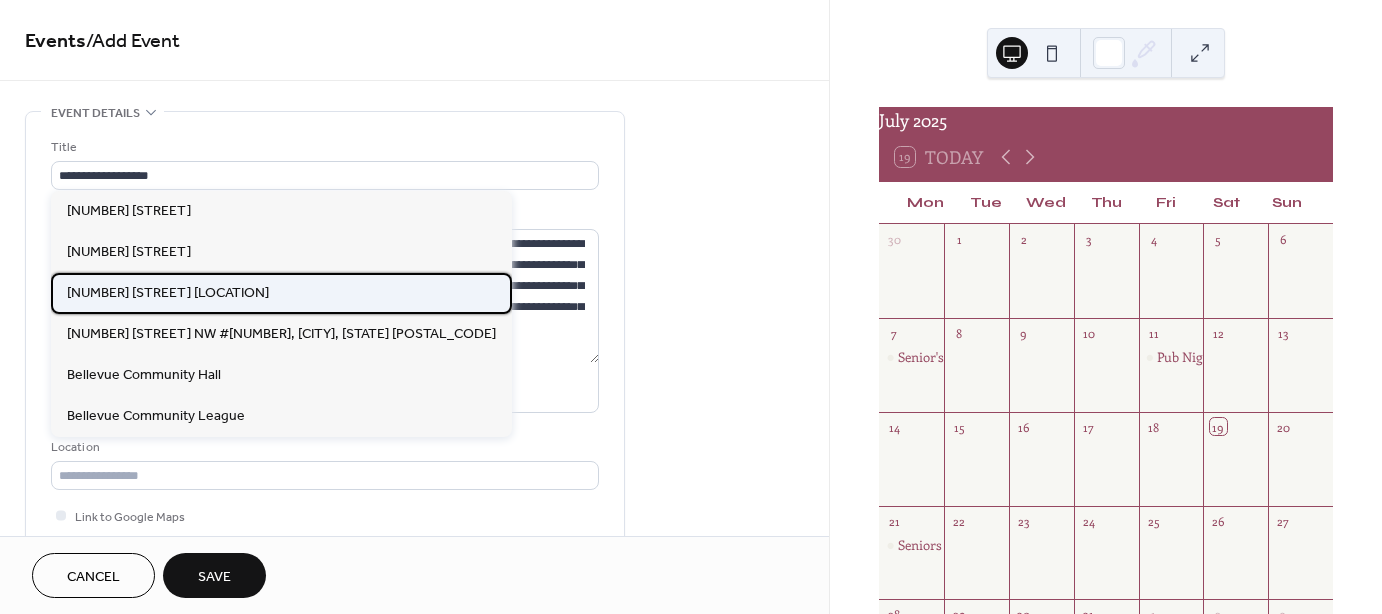 click on "7308-112 Ave Bellevue Community Hall" at bounding box center (168, 292) 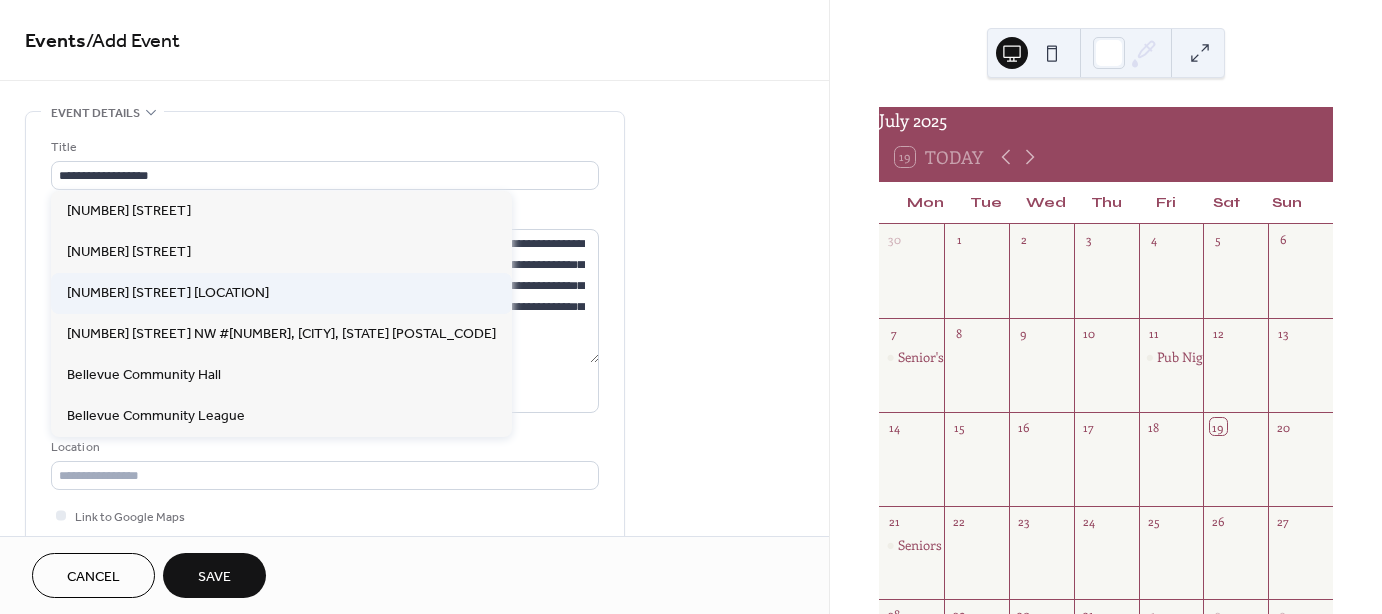 type on "**********" 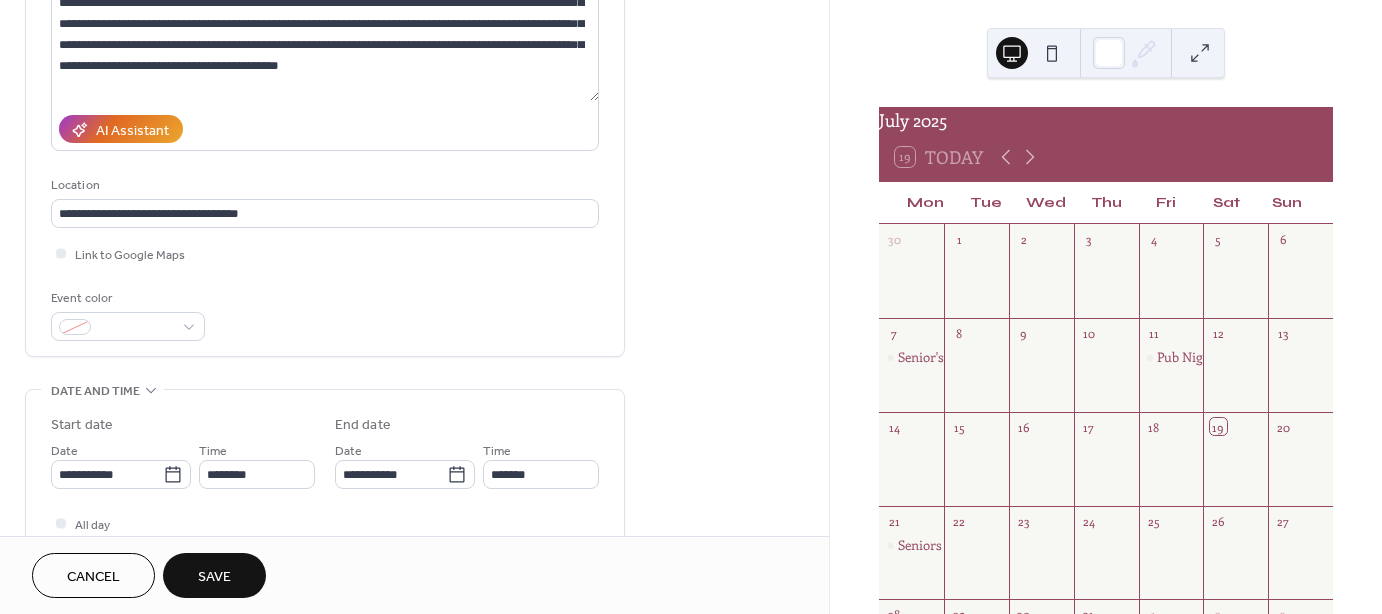 scroll, scrollTop: 265, scrollLeft: 0, axis: vertical 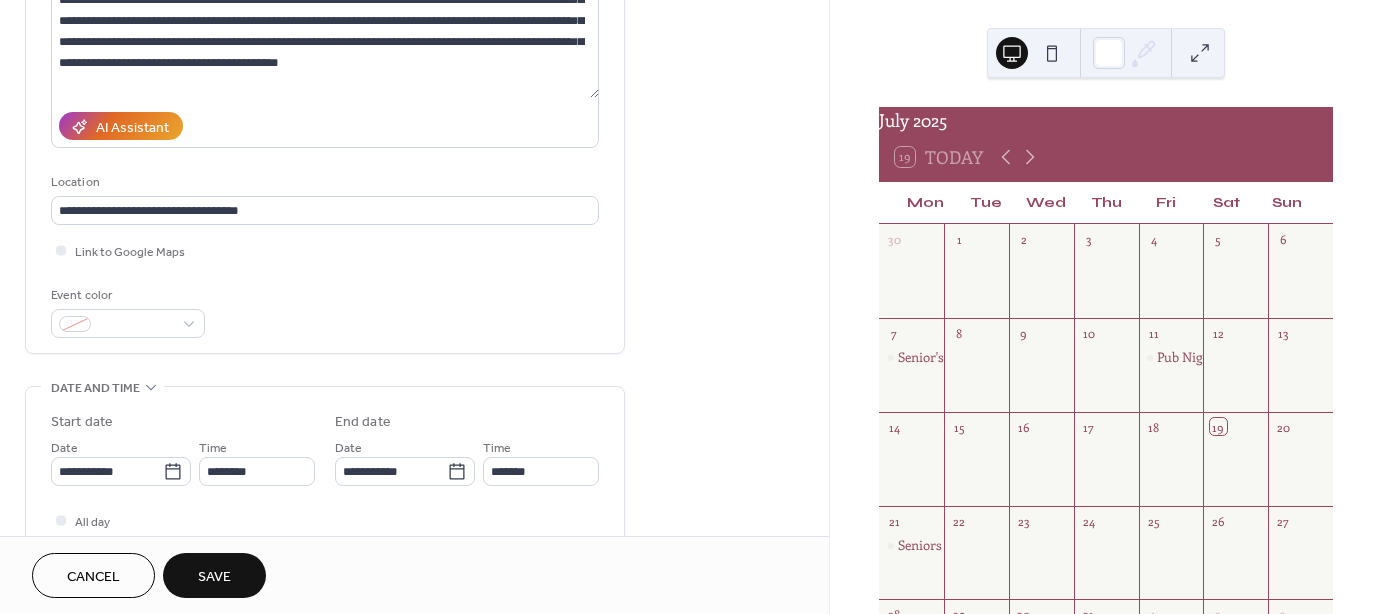 click on "**********" at bounding box center (325, 105) 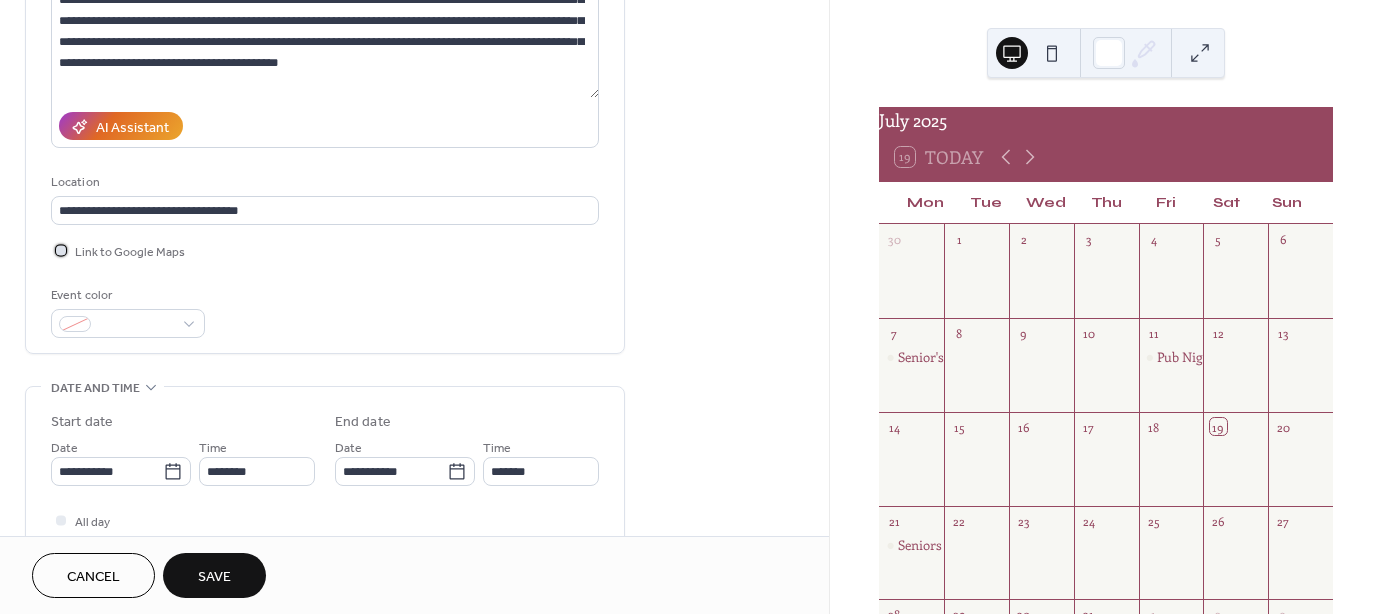 click on "Link to Google Maps" at bounding box center [130, 252] 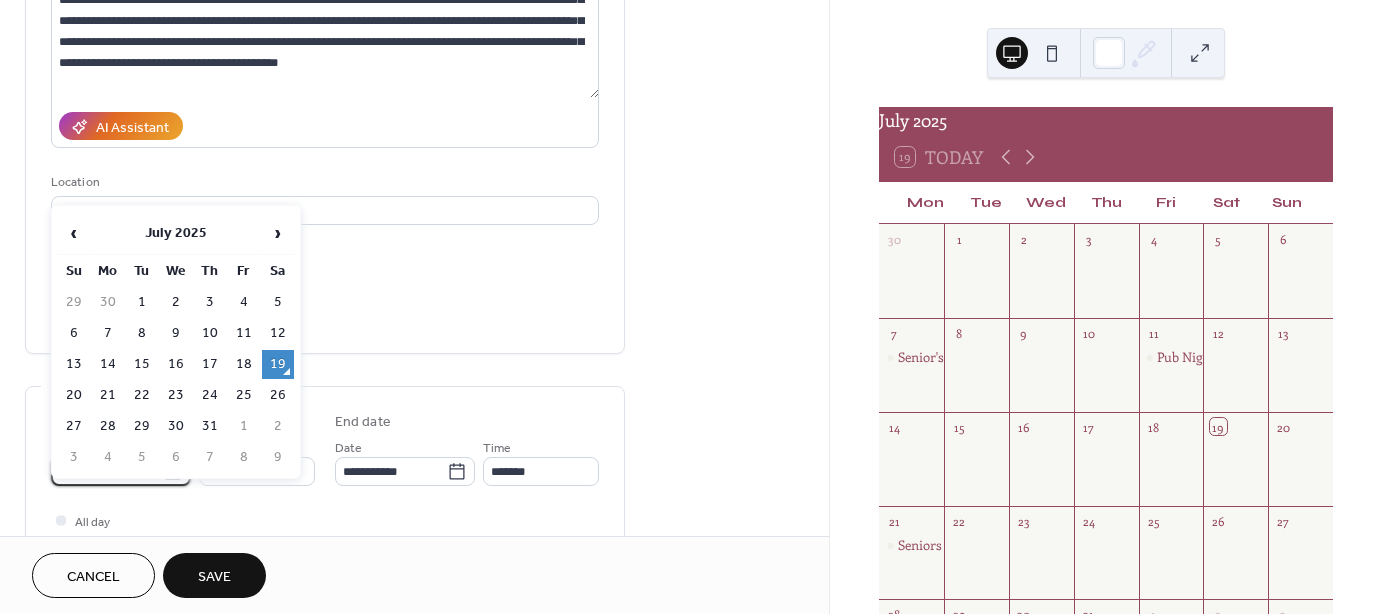 click on "**********" at bounding box center (107, 471) 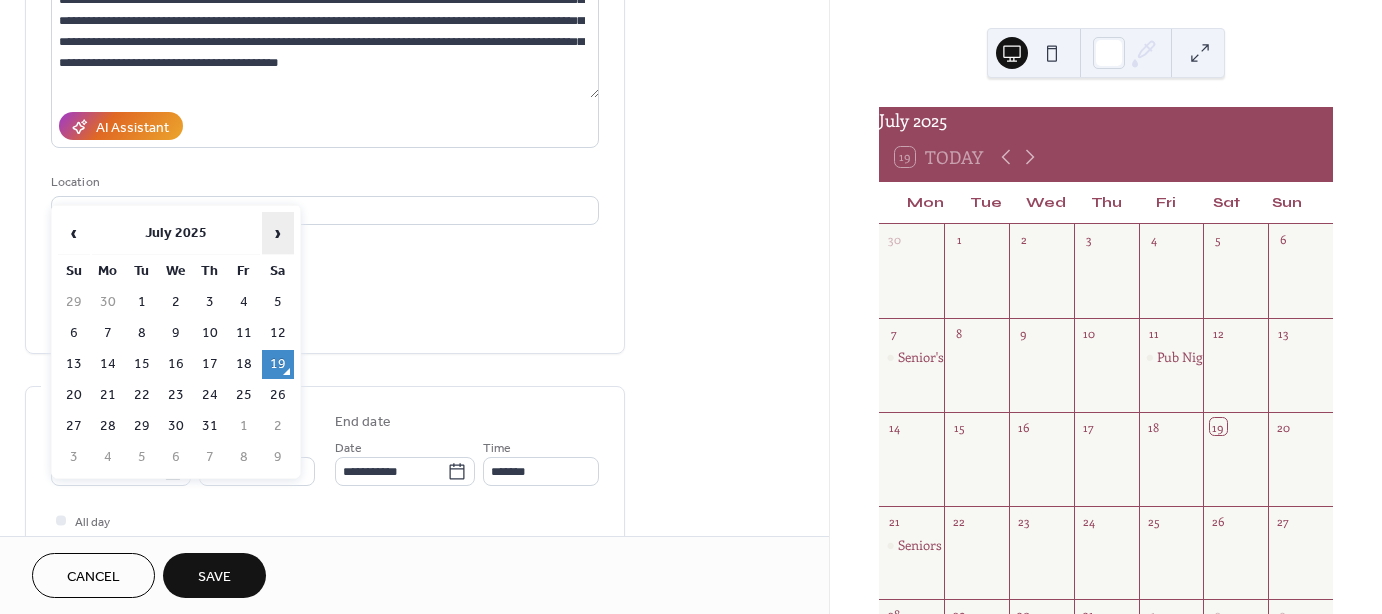 click on "›" at bounding box center (278, 233) 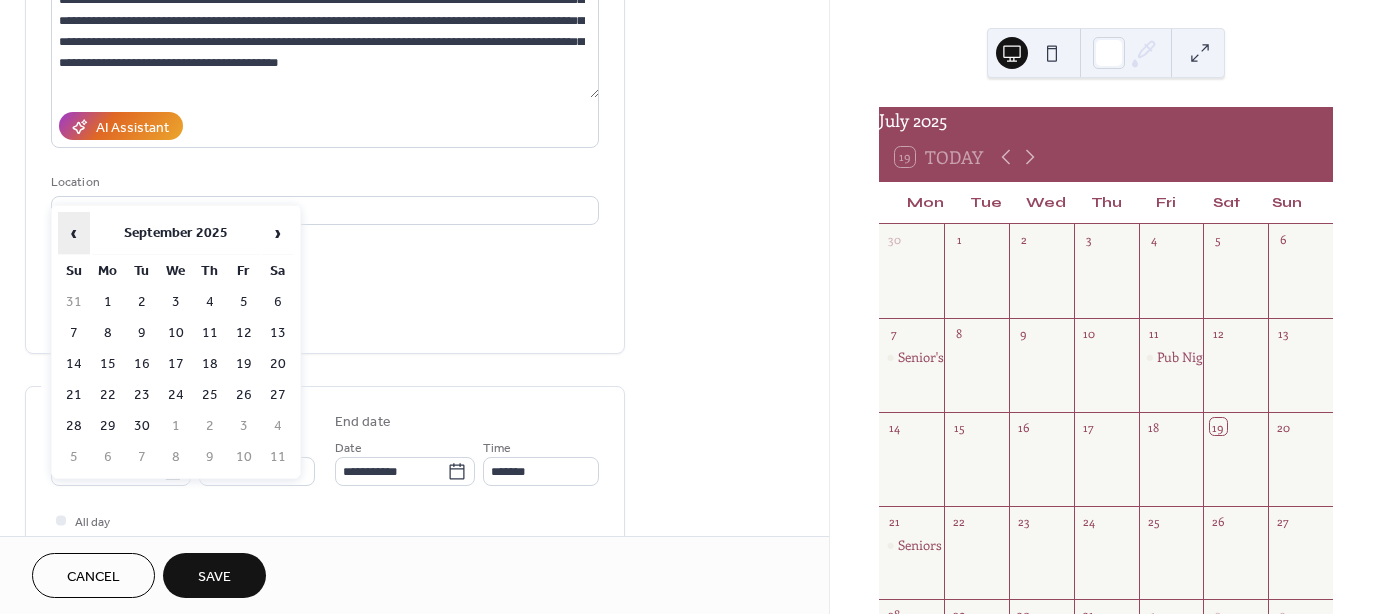 click on "‹" at bounding box center (74, 233) 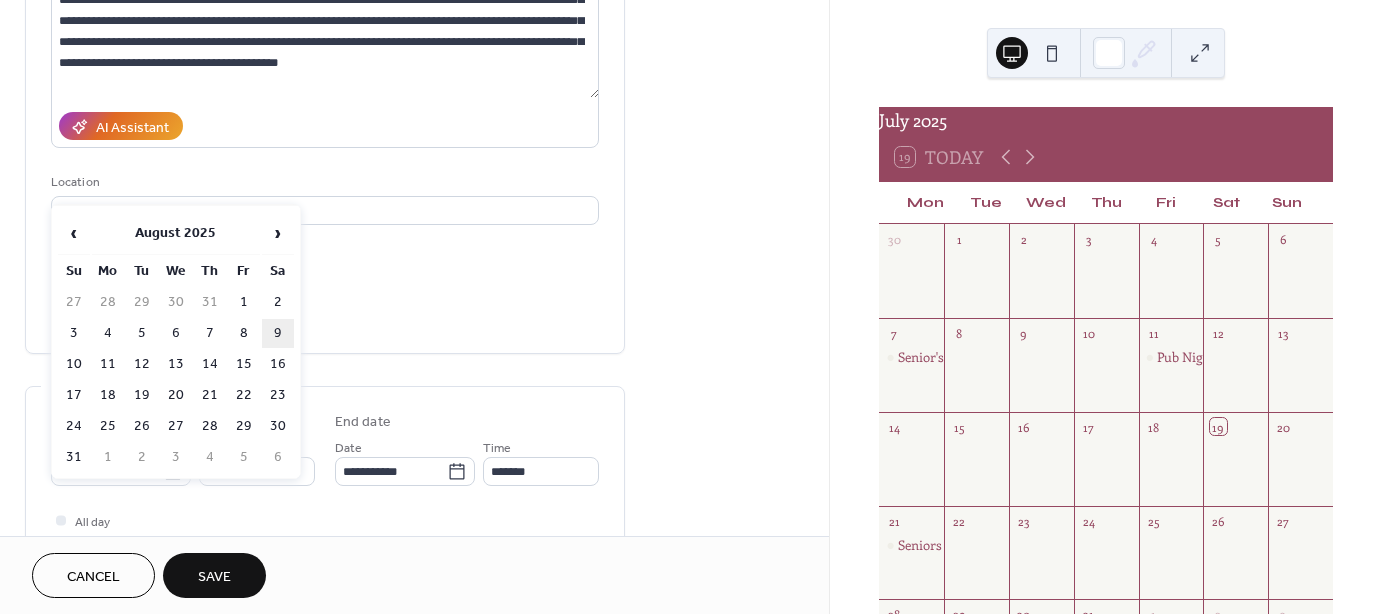 click on "9" at bounding box center (278, 333) 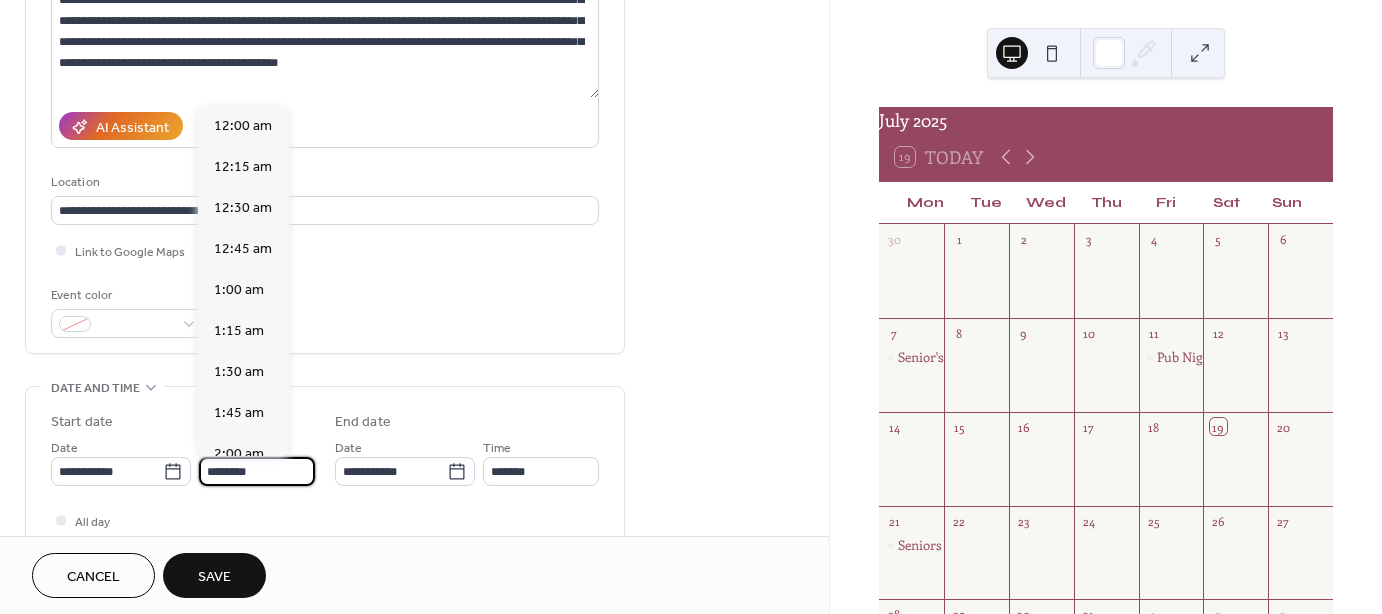 click on "********" at bounding box center (257, 471) 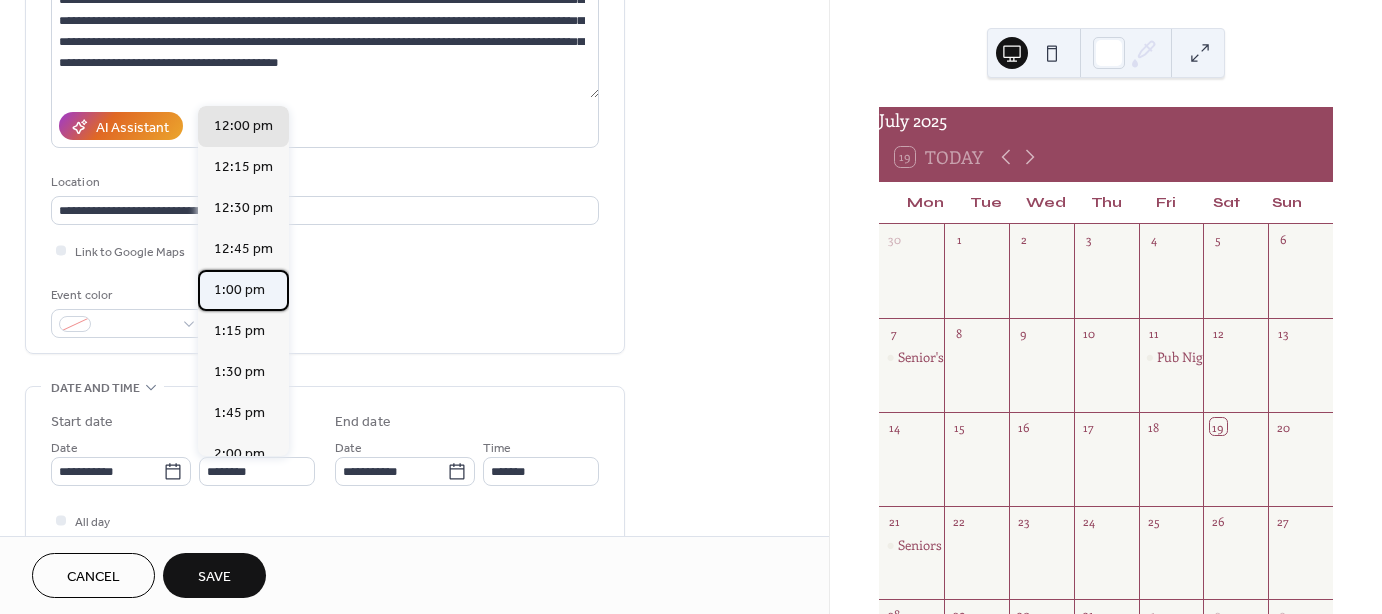 click on "1:00 pm" at bounding box center [239, 289] 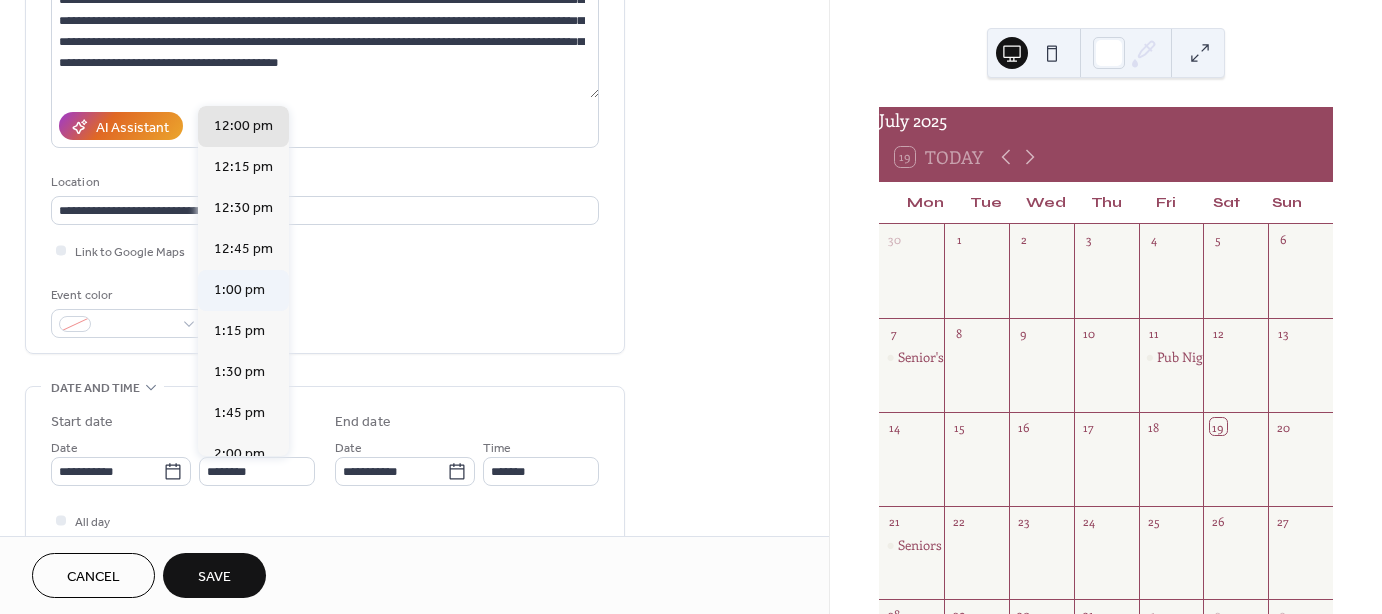 type on "*******" 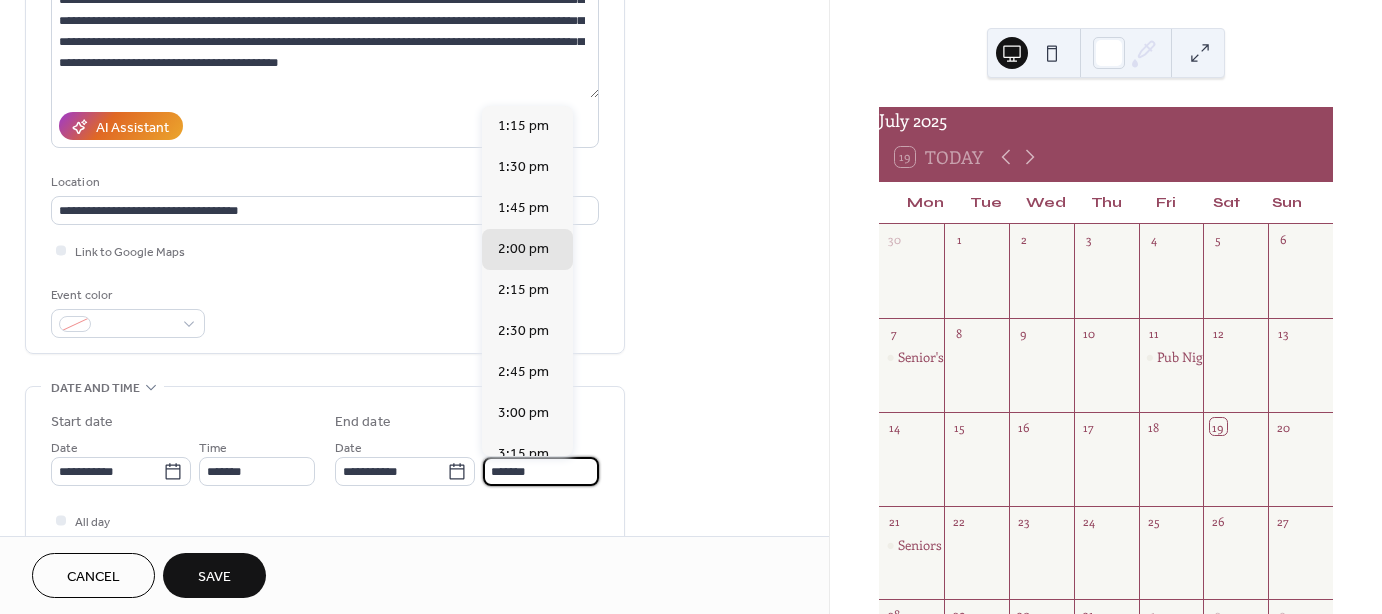 scroll, scrollTop: 1, scrollLeft: 0, axis: vertical 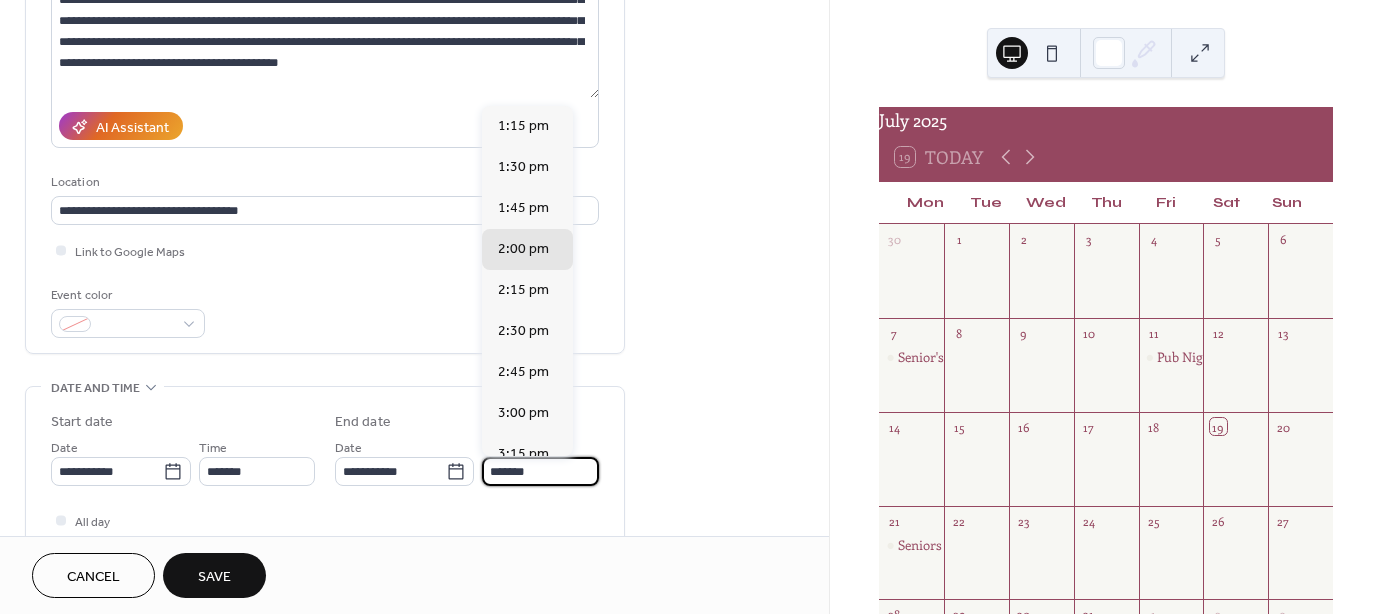 drag, startPoint x: 500, startPoint y: 475, endPoint x: 480, endPoint y: 482, distance: 21.189621 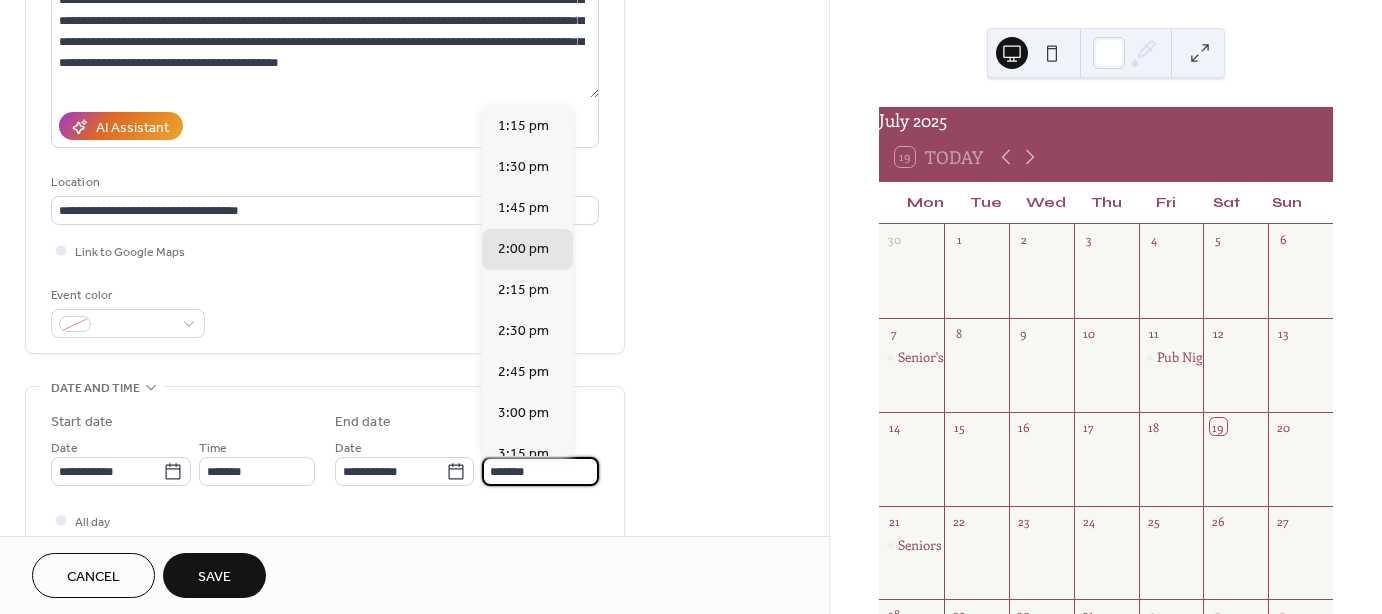 click on "**********" at bounding box center (467, 461) 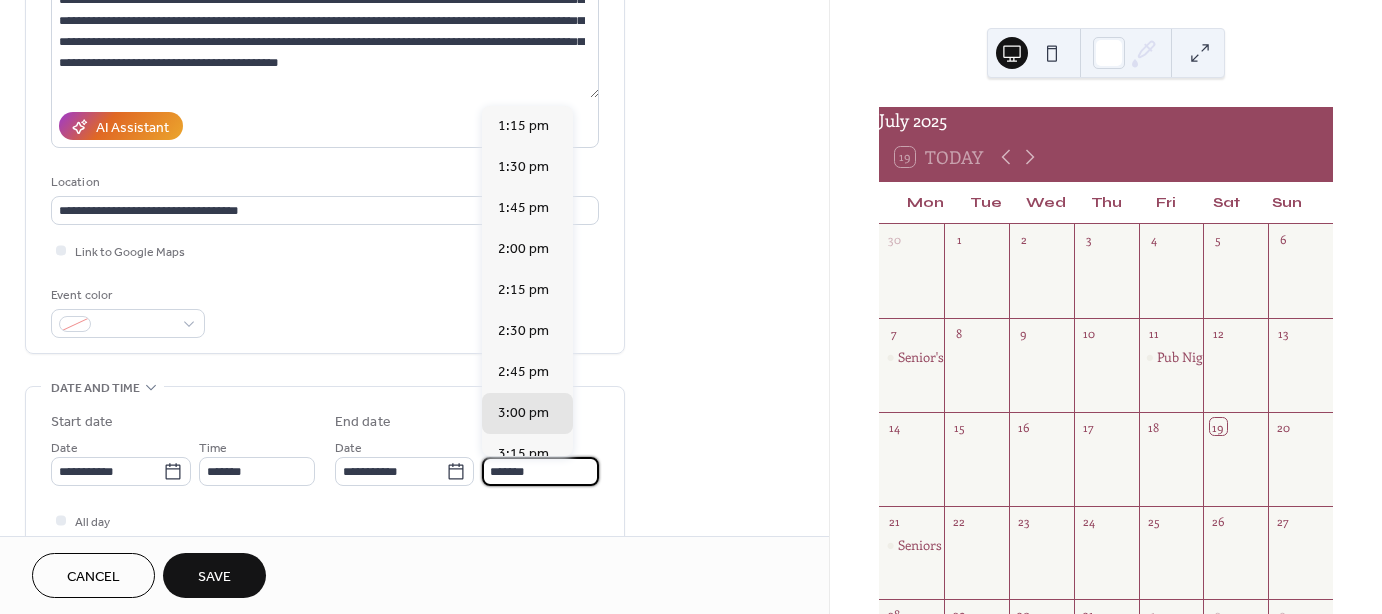 type on "*******" 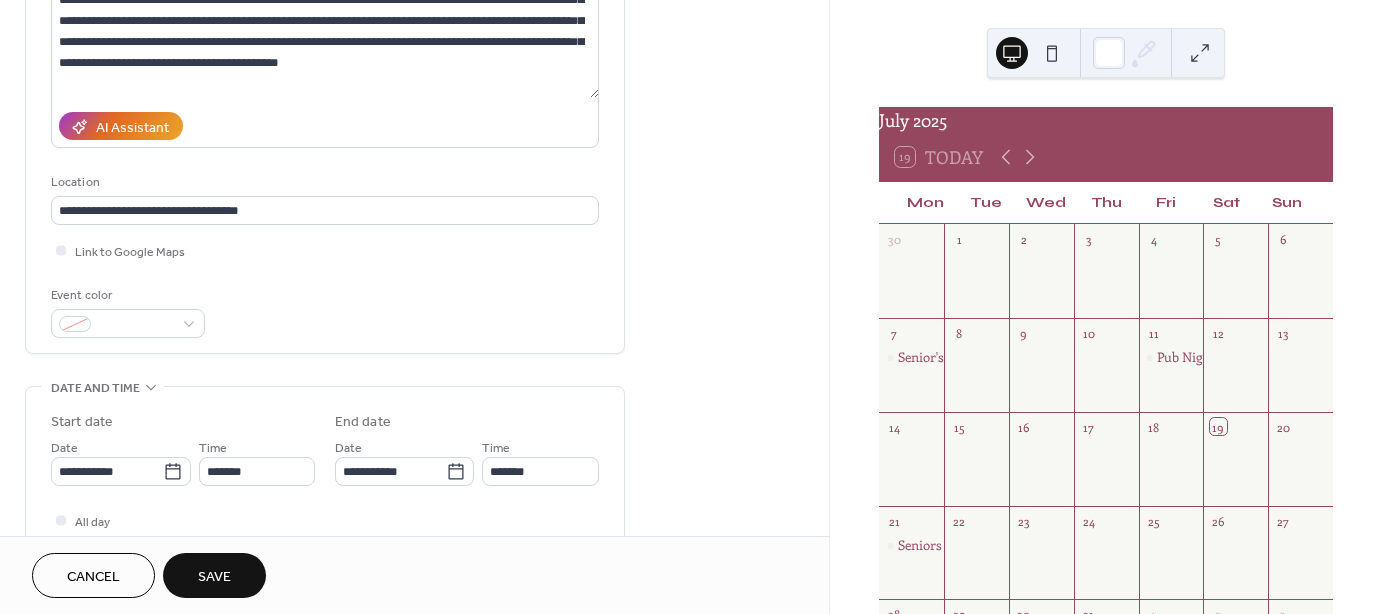 click on "**********" at bounding box center (414, 608) 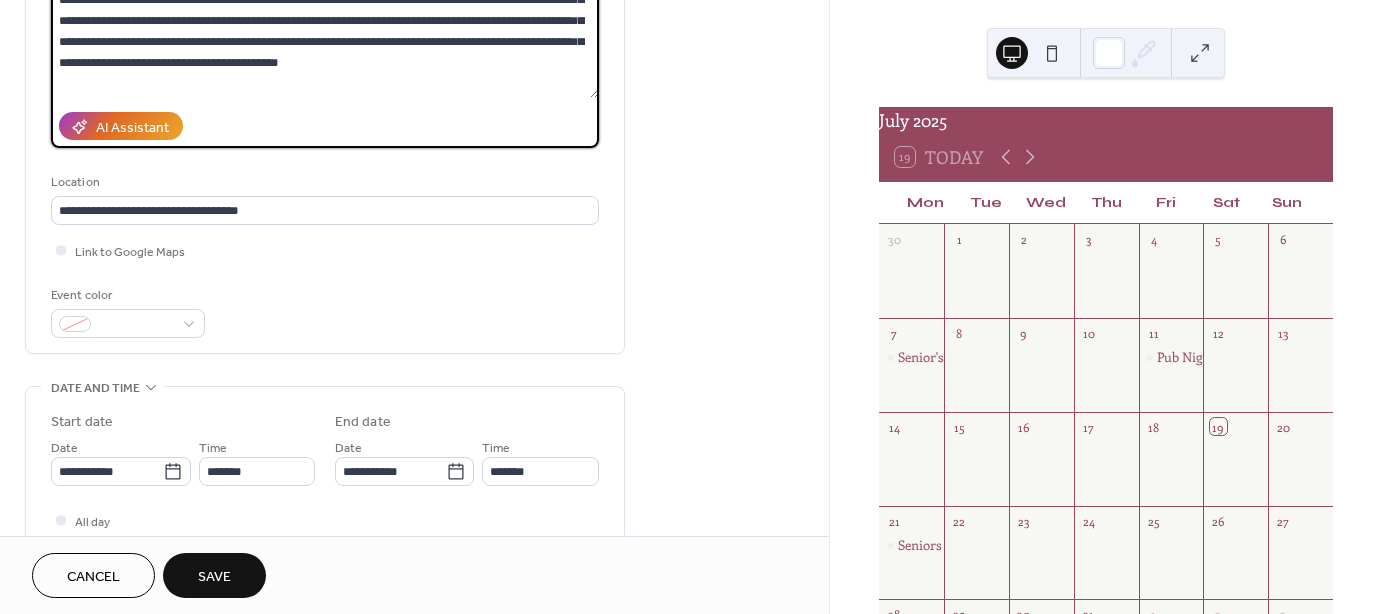 click on "**********" at bounding box center [325, 31] 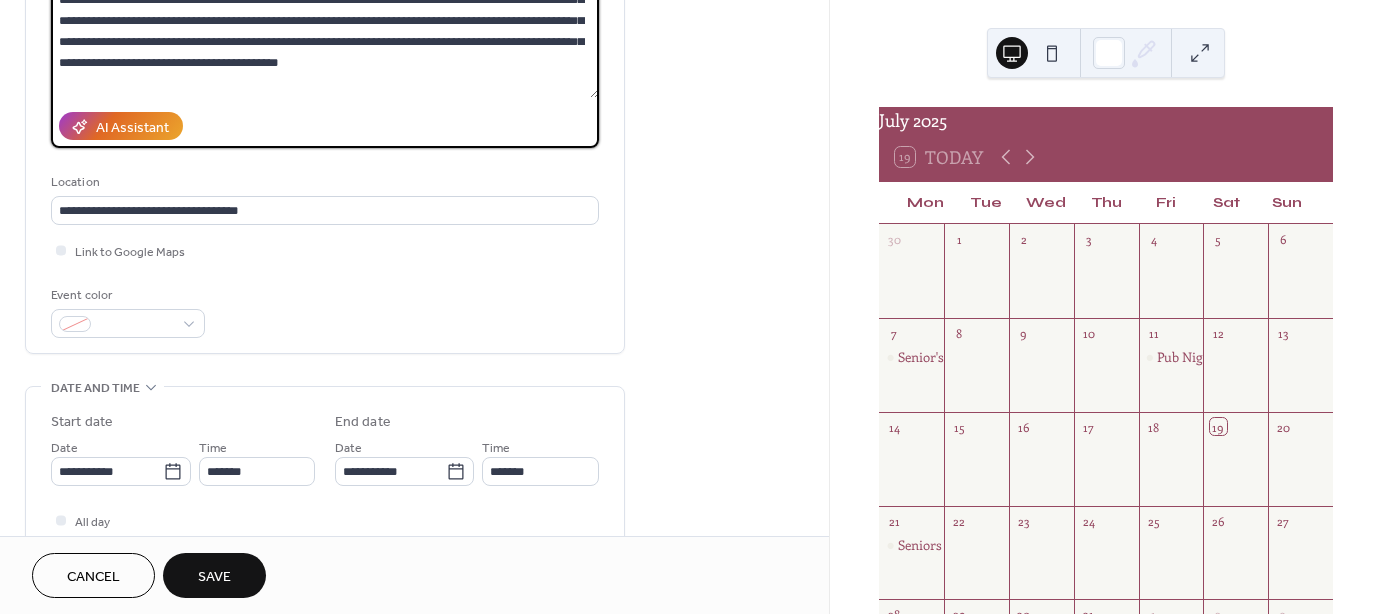 scroll, scrollTop: 82, scrollLeft: 0, axis: vertical 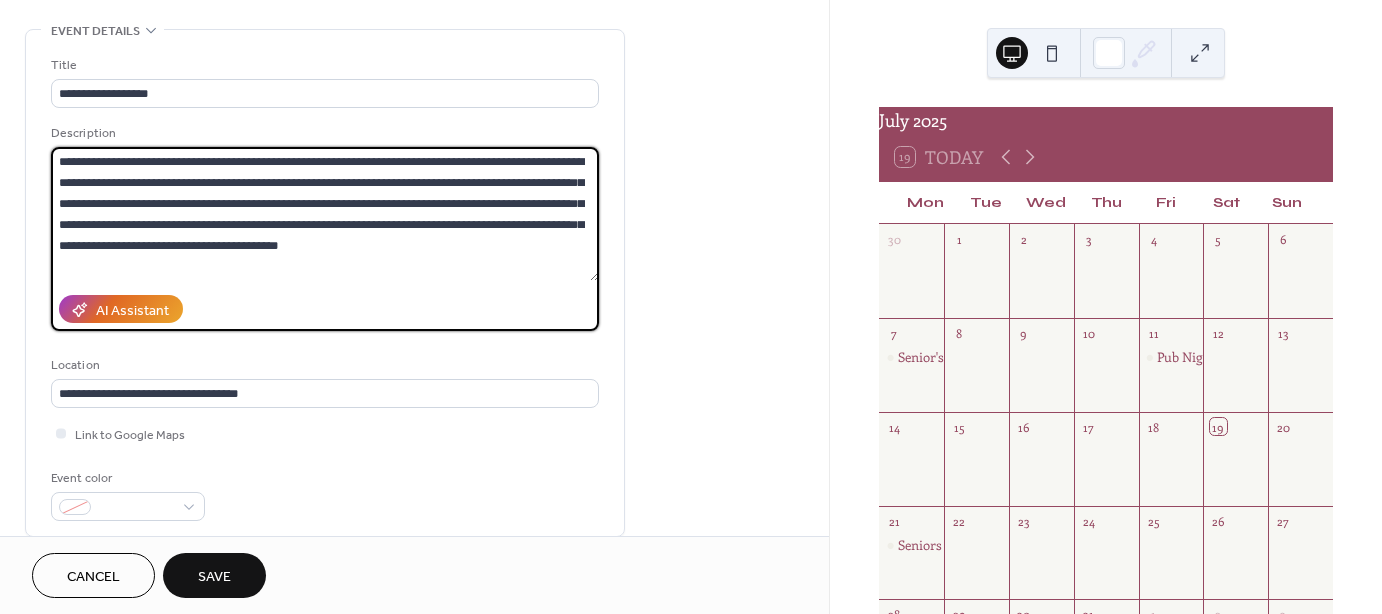click on "**********" at bounding box center [325, 214] 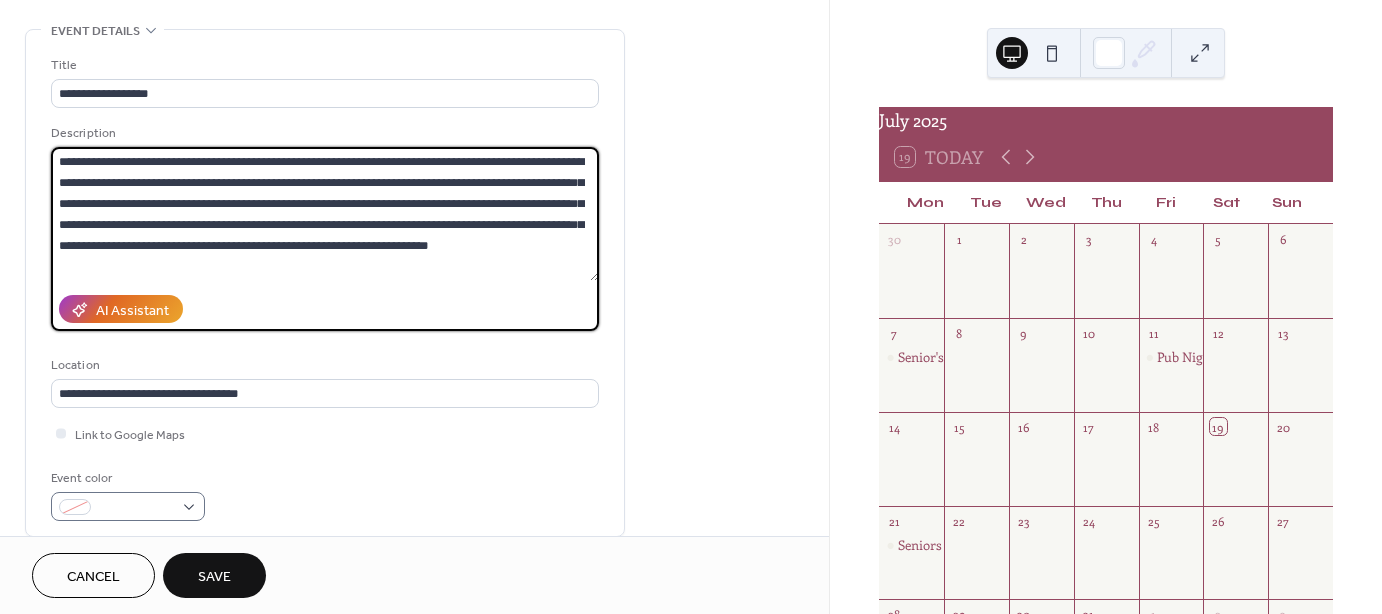 type on "**********" 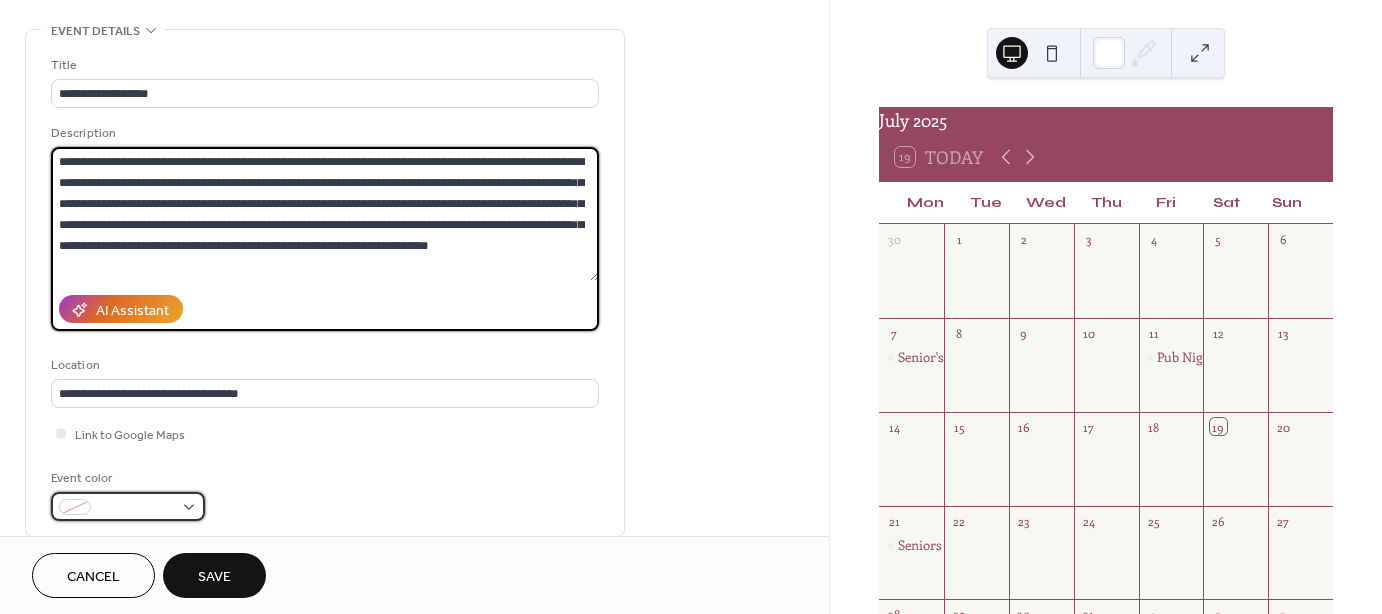 click at bounding box center [136, 508] 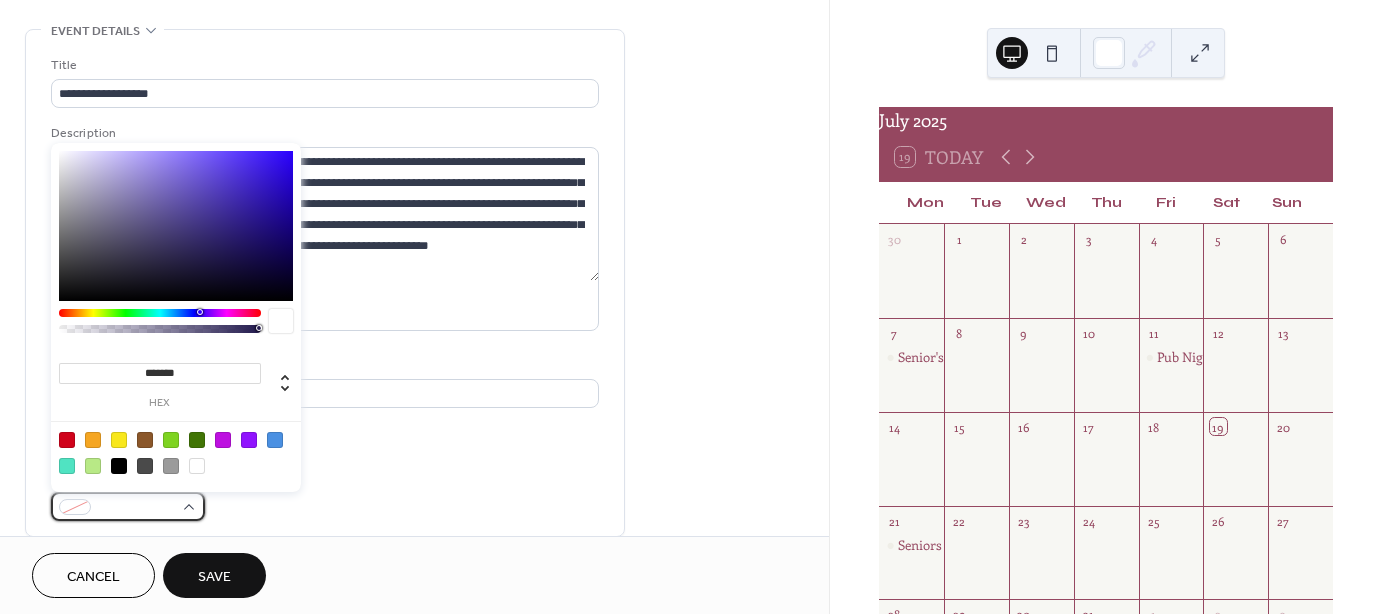 click at bounding box center [136, 508] 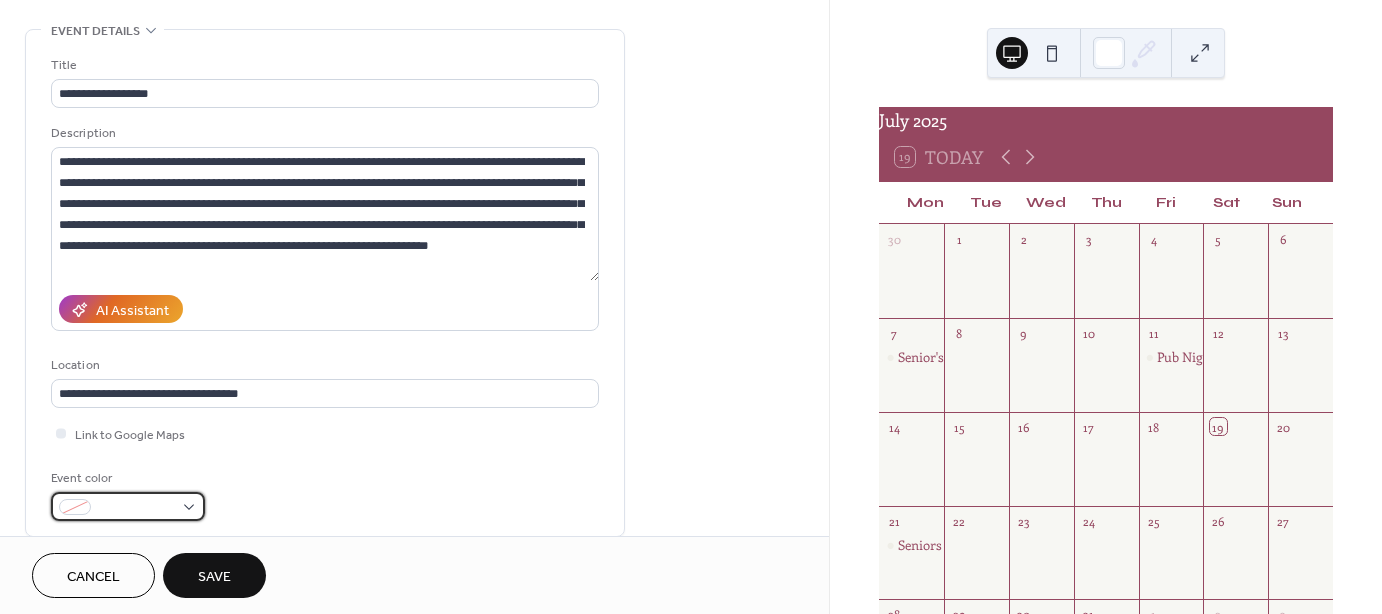 click at bounding box center (136, 508) 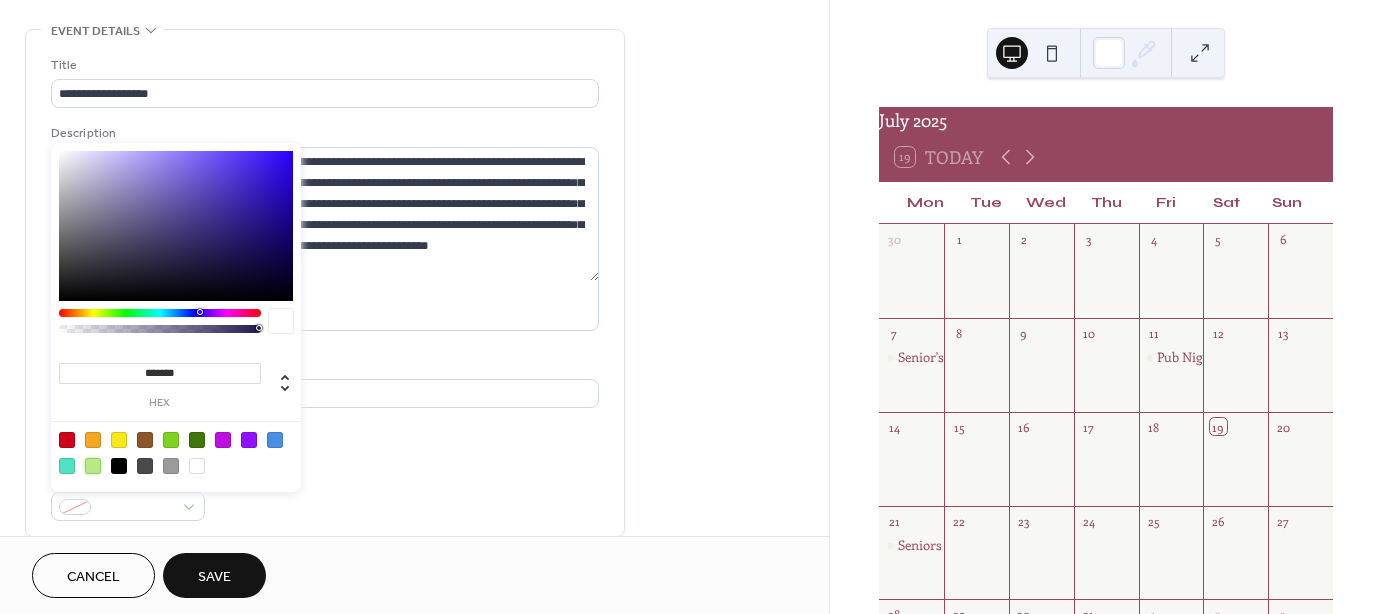 click at bounding box center [93, 466] 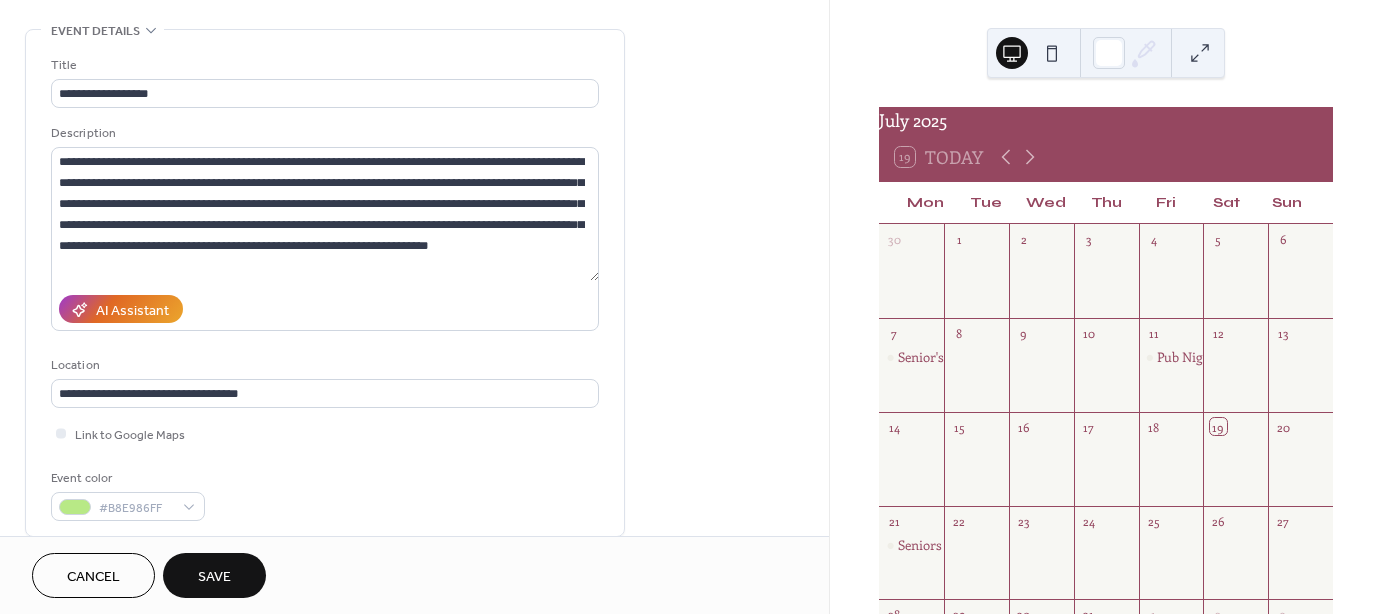 click on "**********" at bounding box center (325, 288) 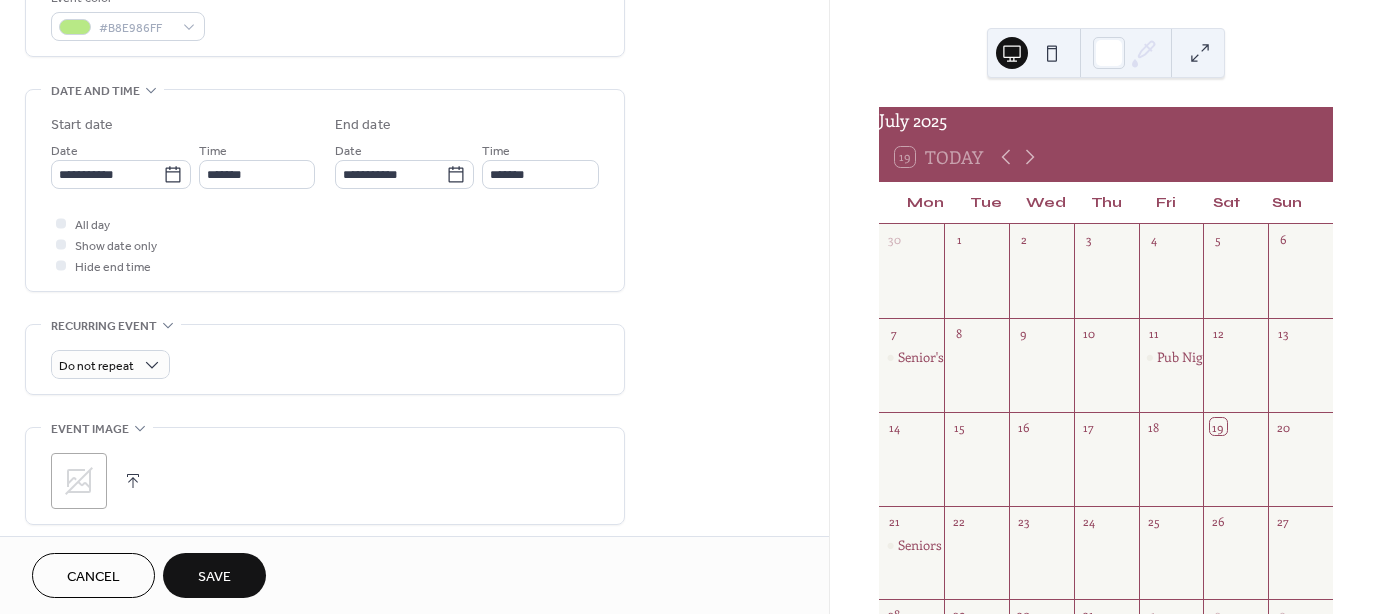 scroll, scrollTop: 602, scrollLeft: 0, axis: vertical 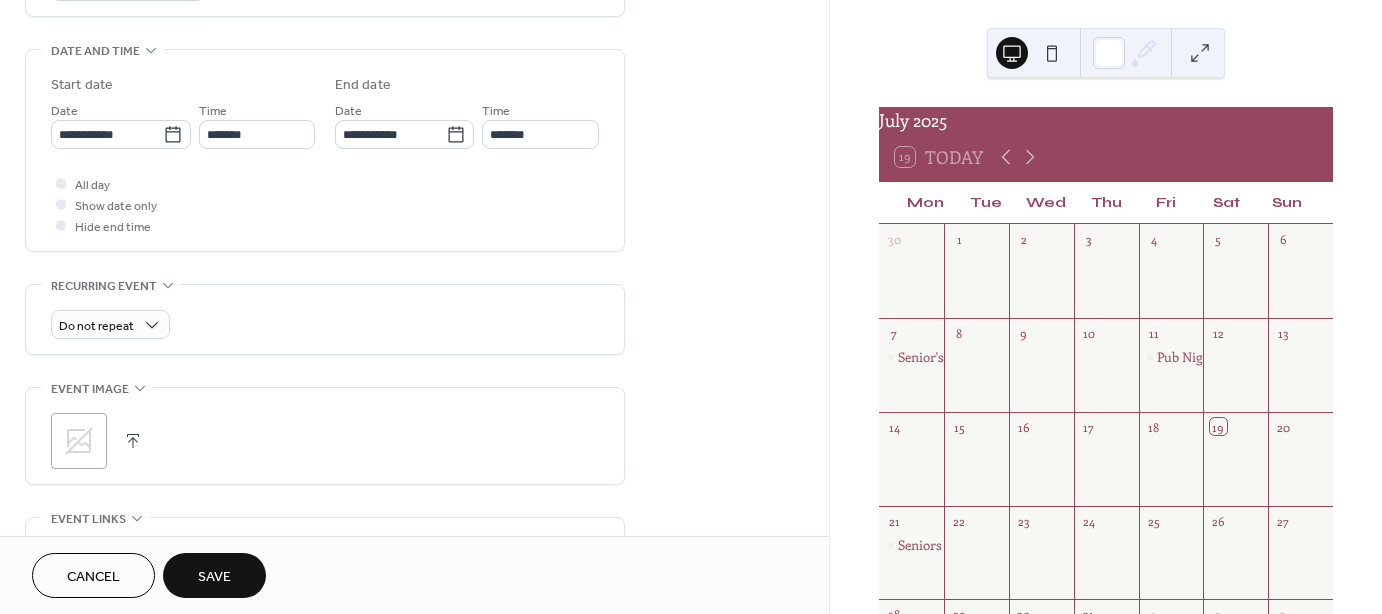 click 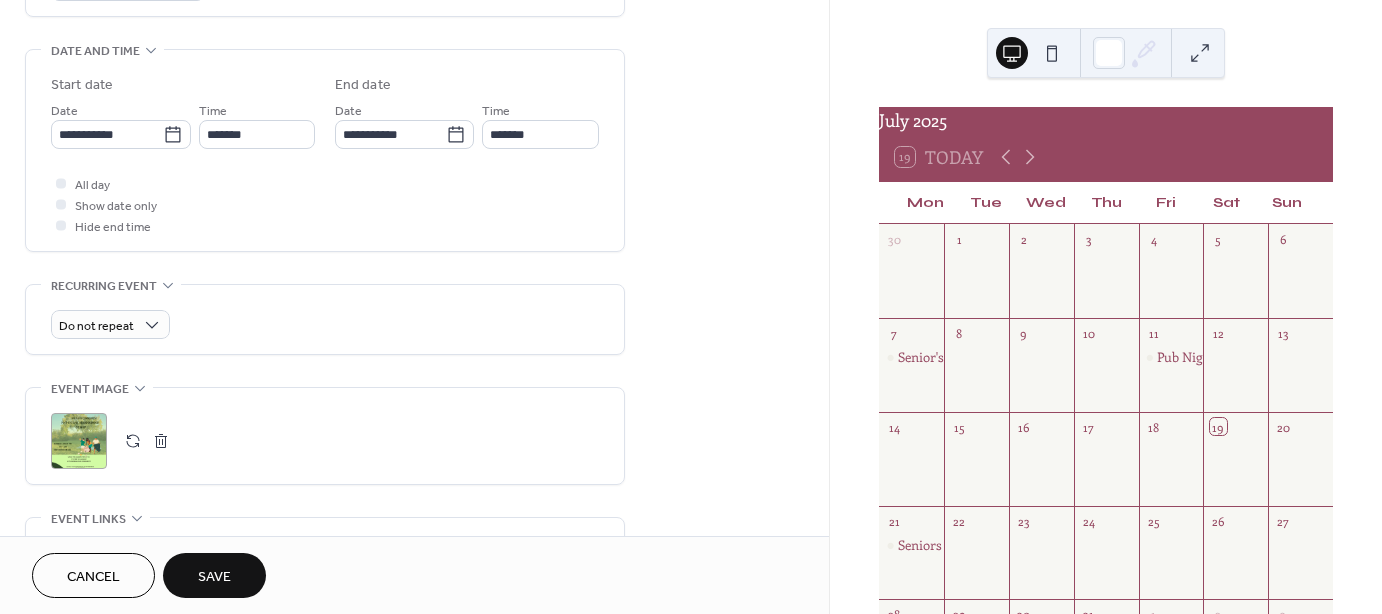click on "URL Text to display Open in new tab" at bounding box center [325, 616] 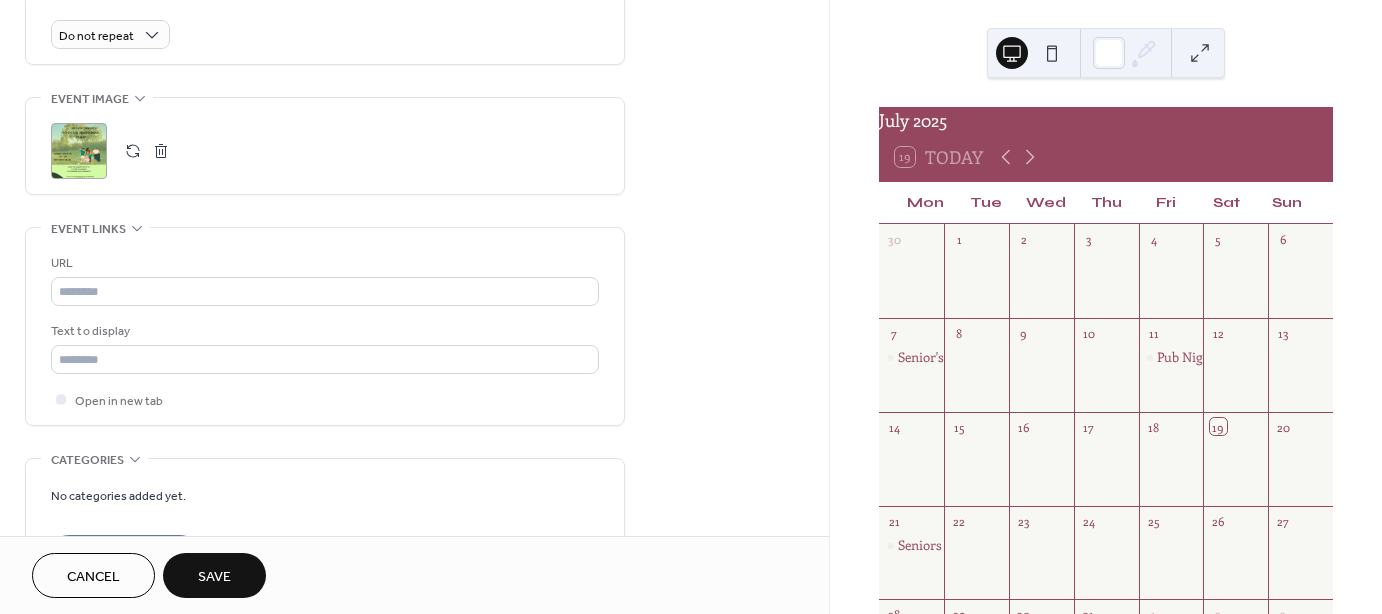 scroll, scrollTop: 892, scrollLeft: 0, axis: vertical 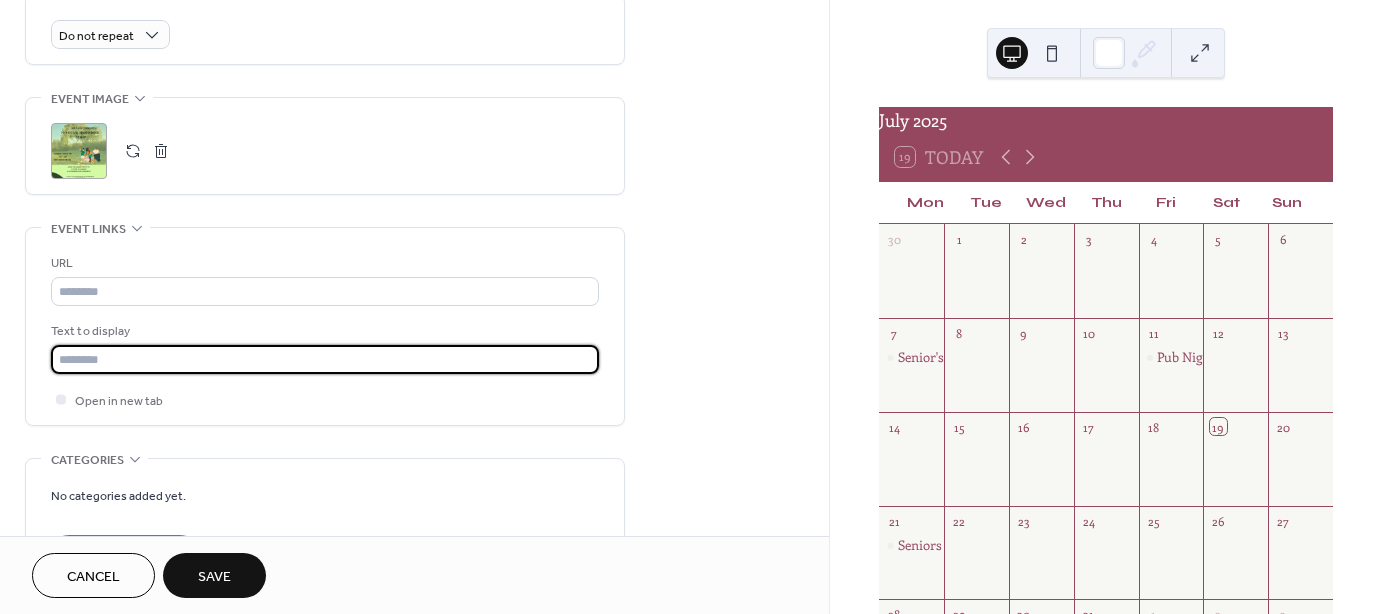 click at bounding box center [325, 359] 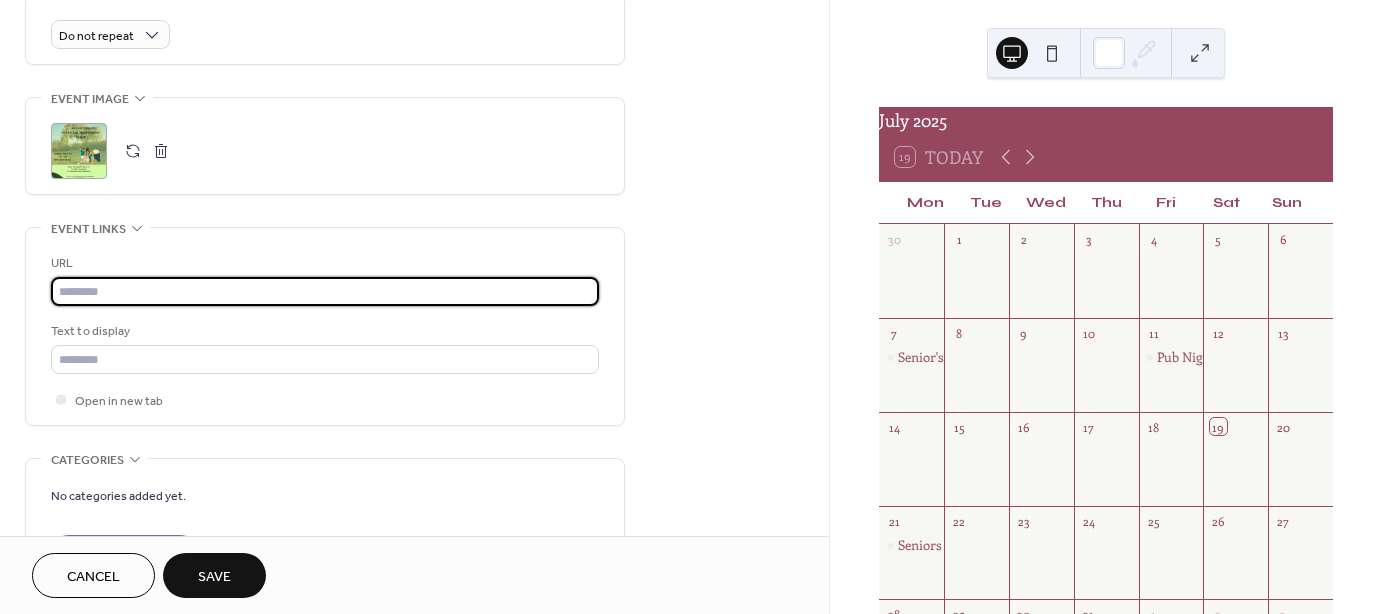 click at bounding box center (325, 291) 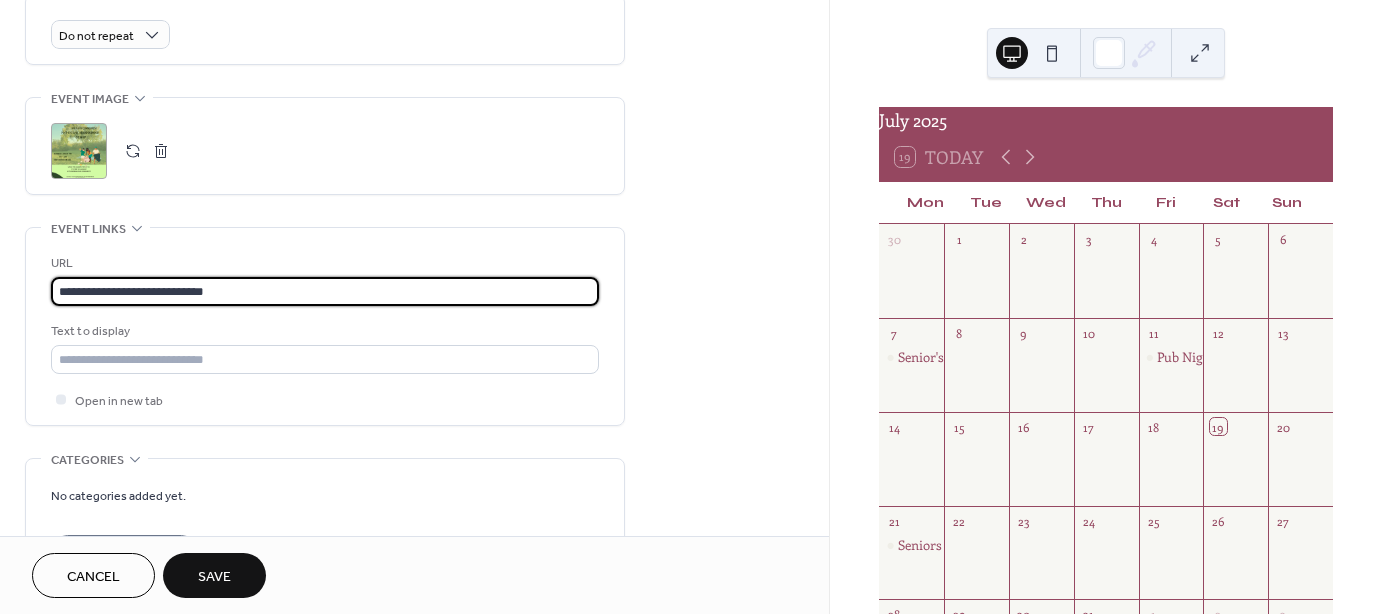 scroll, scrollTop: 1, scrollLeft: 0, axis: vertical 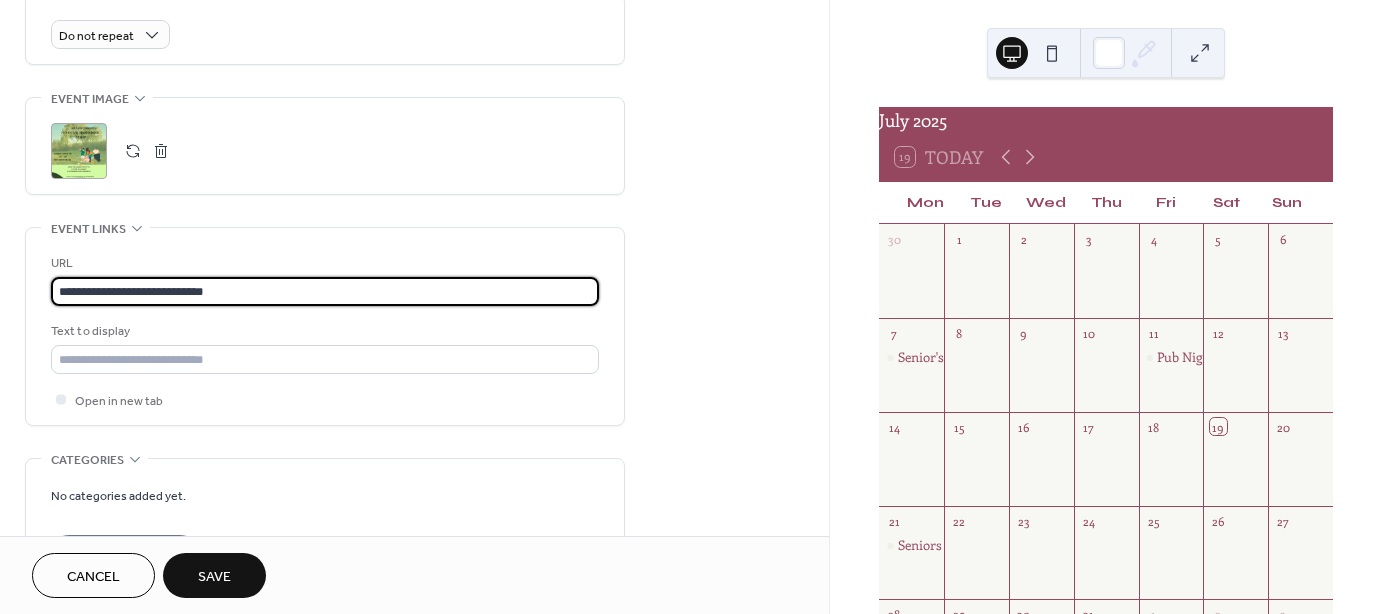 drag, startPoint x: 229, startPoint y: 287, endPoint x: -33, endPoint y: 299, distance: 262.27466 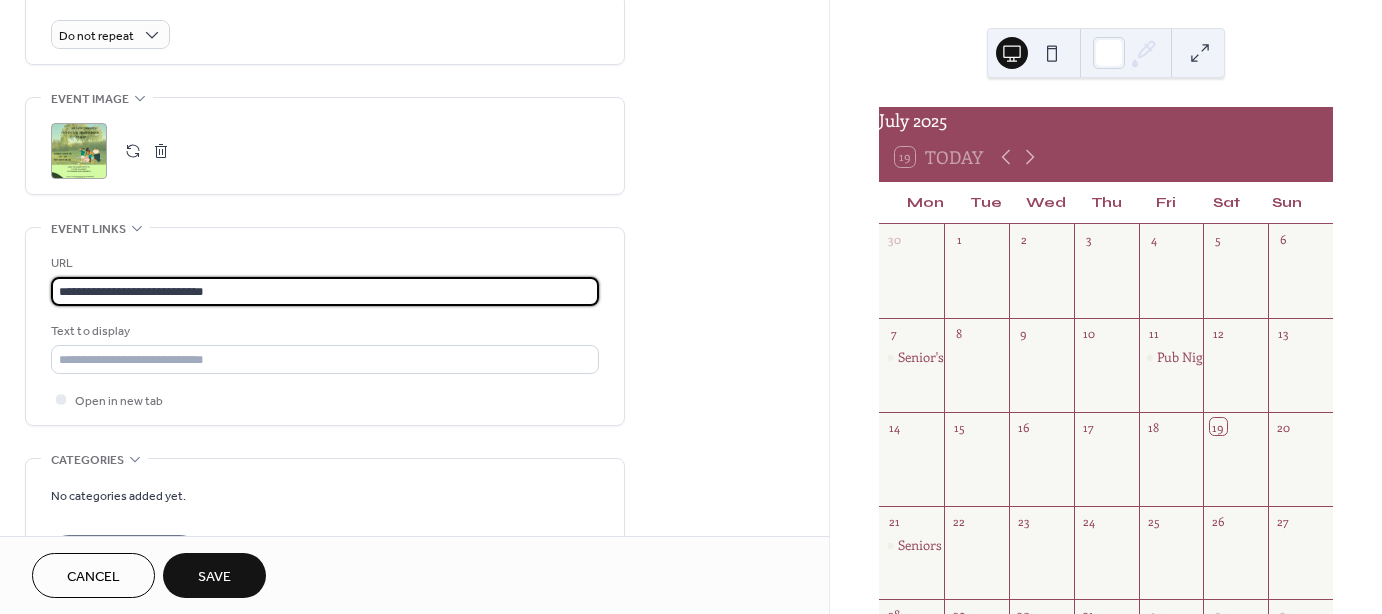 click on "**********" at bounding box center [691, 307] 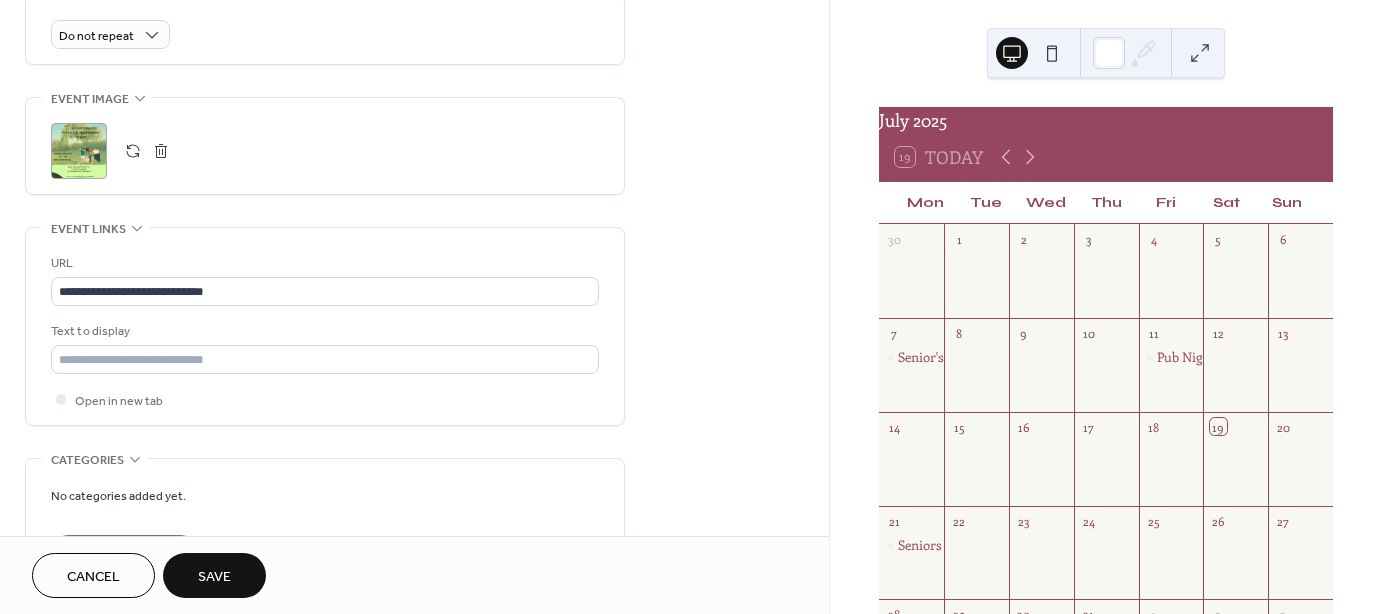 scroll, scrollTop: 0, scrollLeft: 0, axis: both 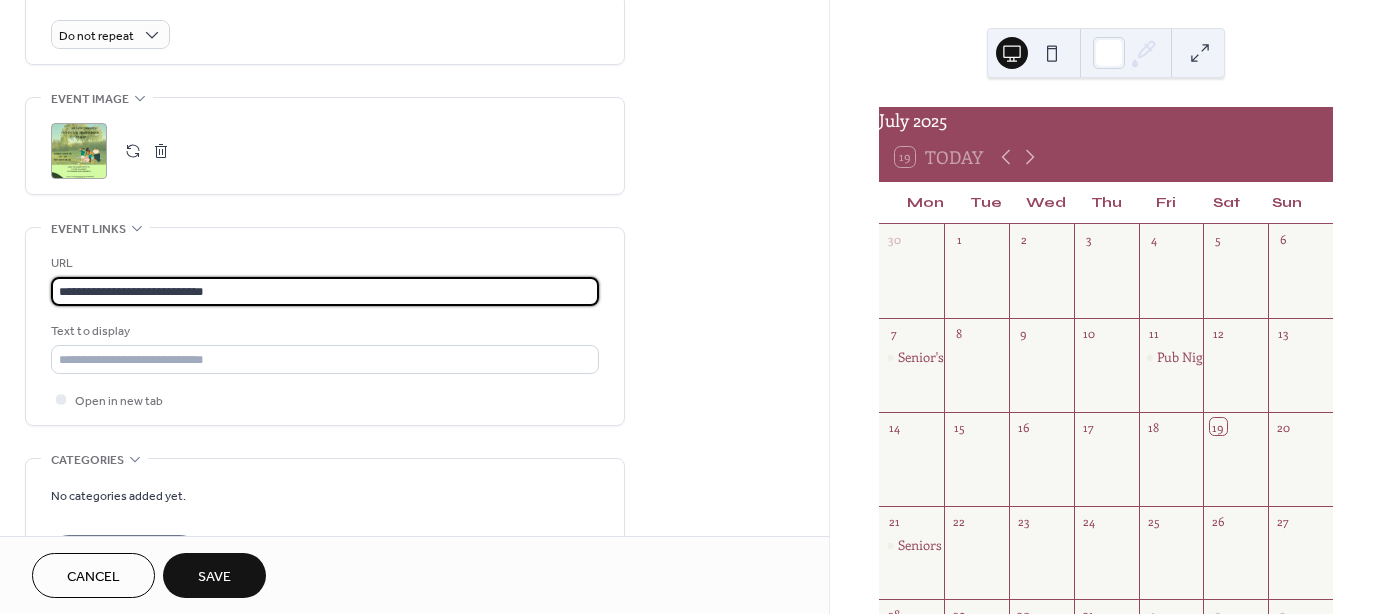 paste 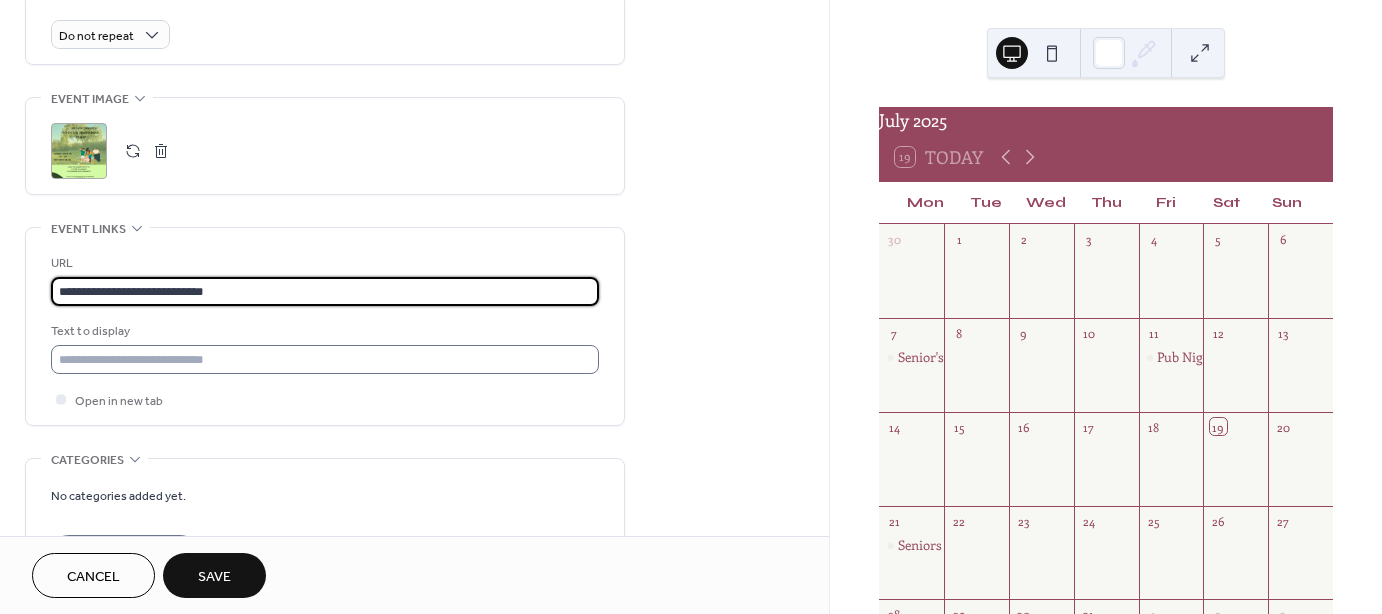 type on "**********" 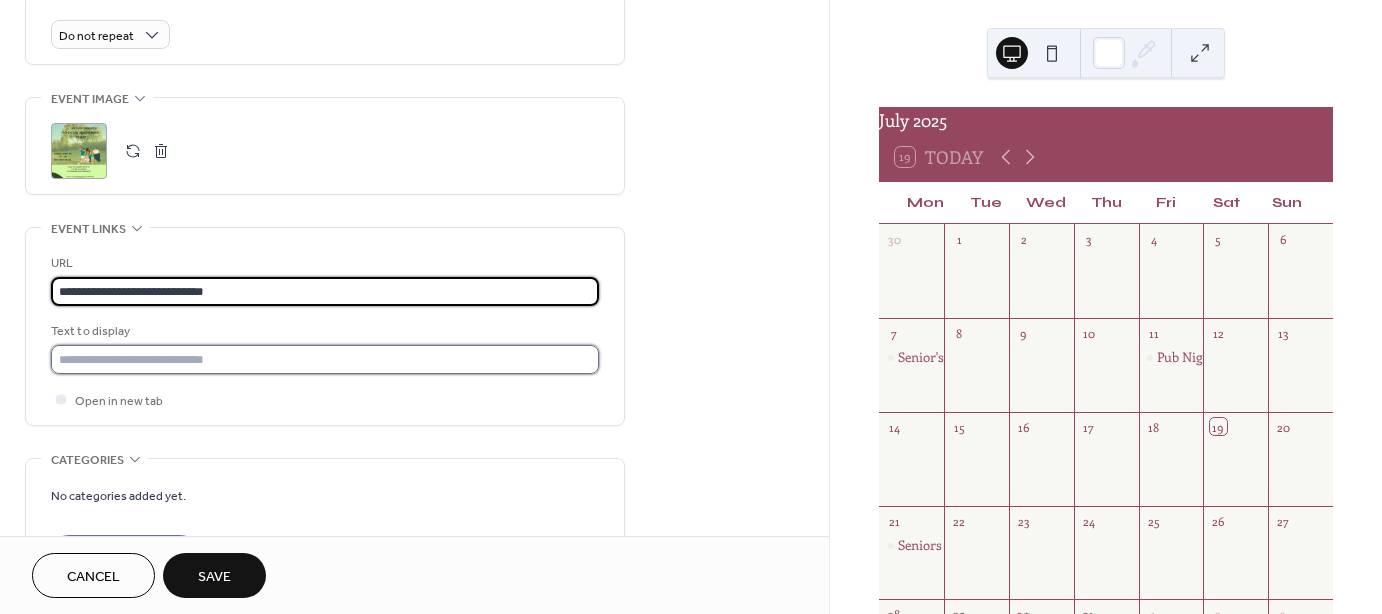 click at bounding box center (325, 359) 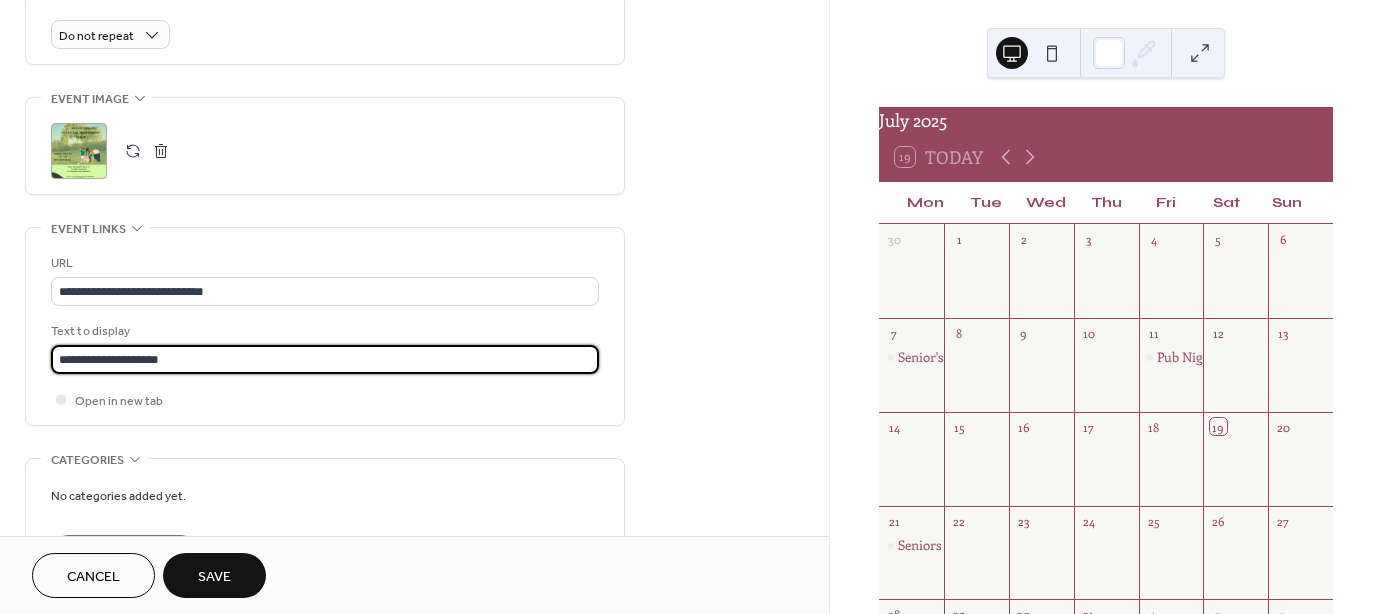 scroll, scrollTop: 1096, scrollLeft: 0, axis: vertical 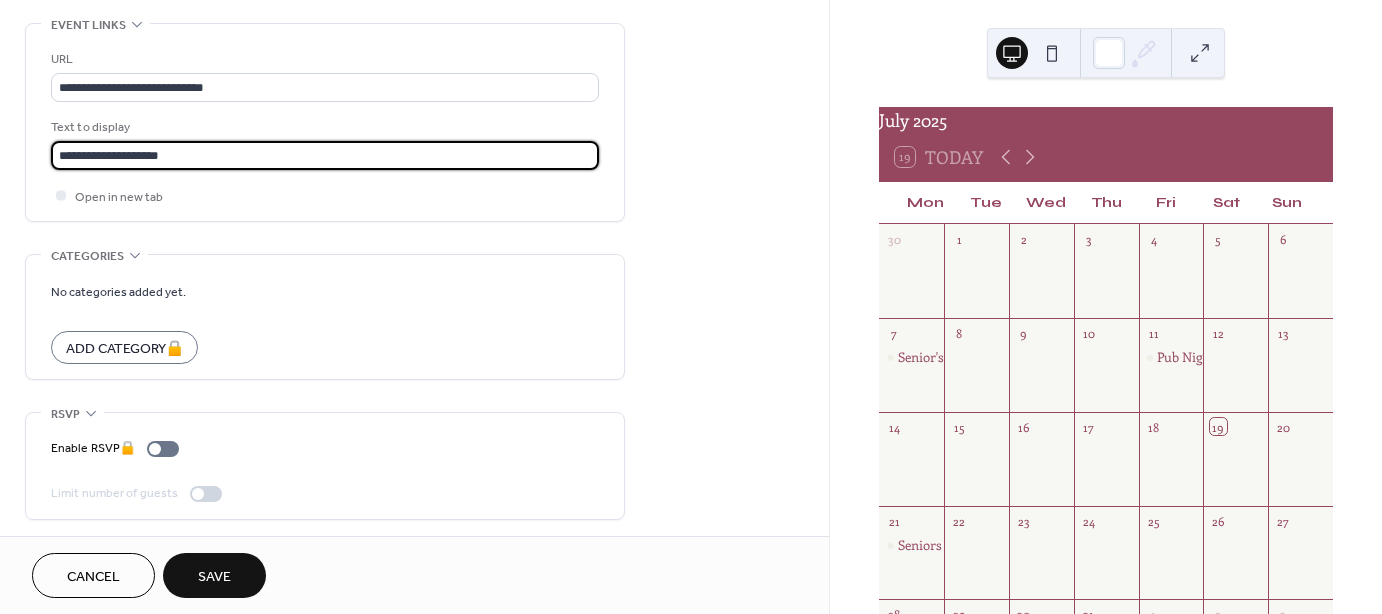 type on "**********" 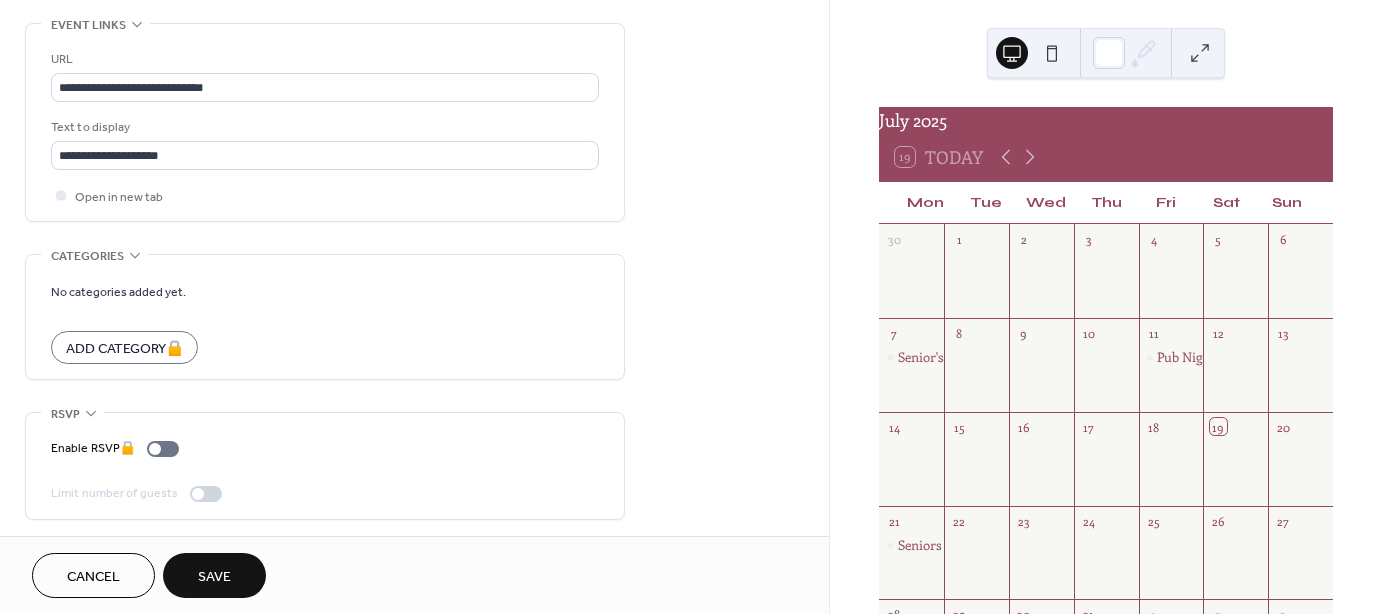 click on "Save" at bounding box center (214, 575) 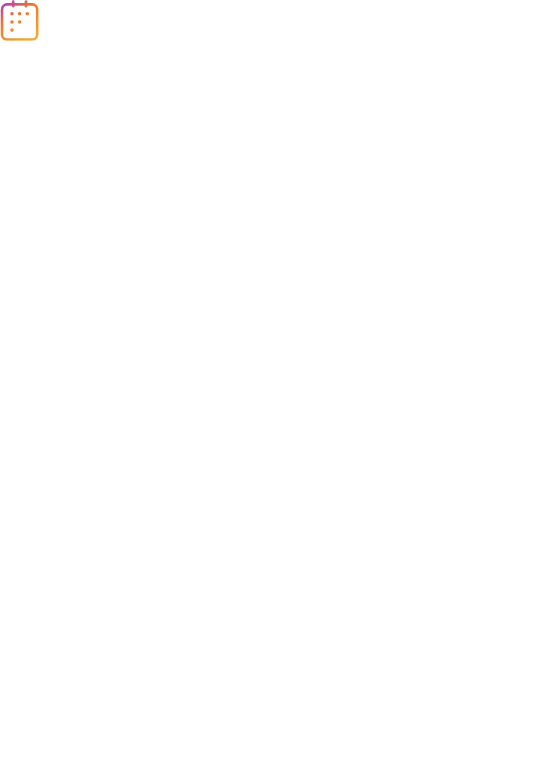 scroll, scrollTop: 0, scrollLeft: 0, axis: both 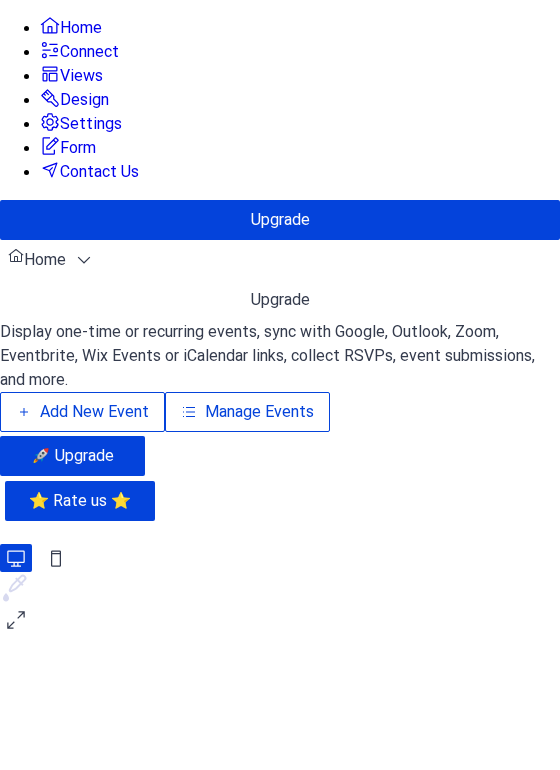 click on "Manage Events" at bounding box center [259, 412] 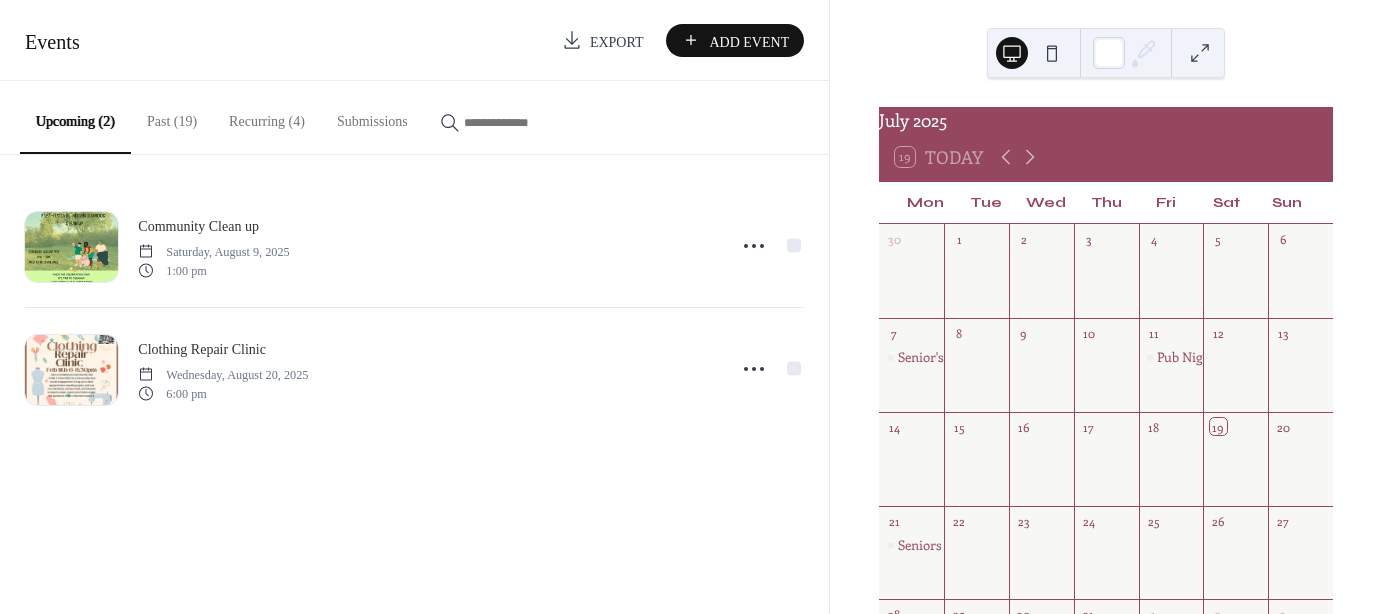 scroll, scrollTop: 0, scrollLeft: 0, axis: both 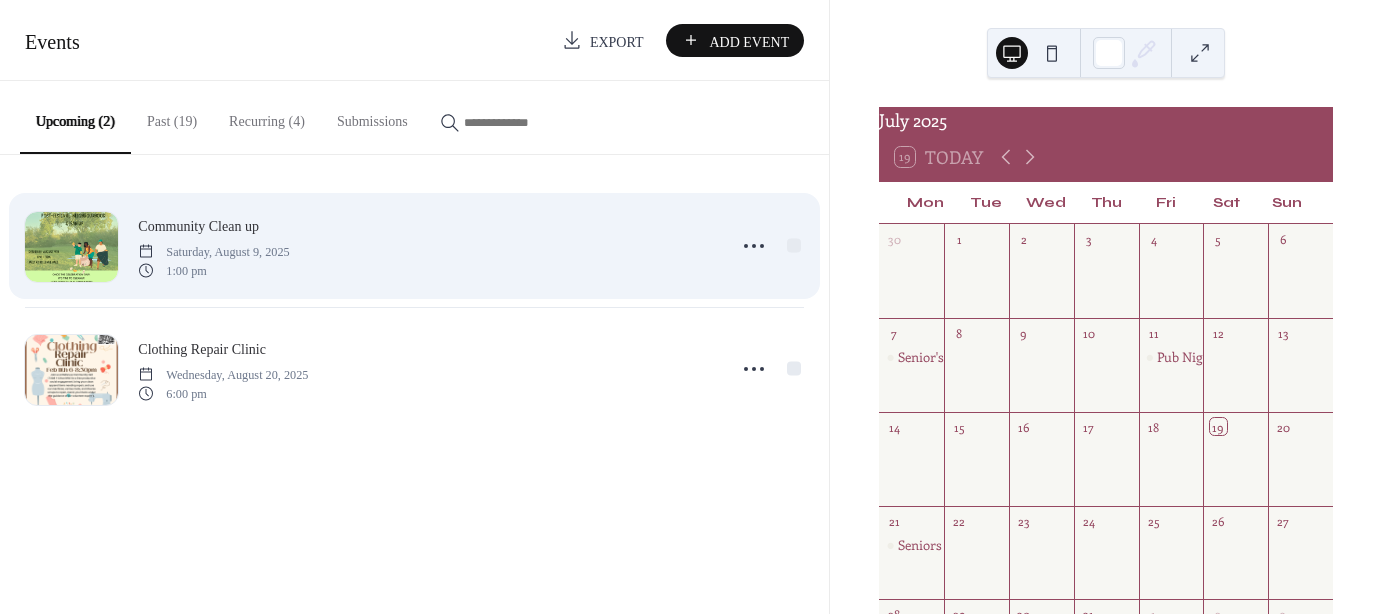 click on "Community Clean up Saturday, [MONTH] [DAY], [YEAR] [TIME]" at bounding box center [426, 246] 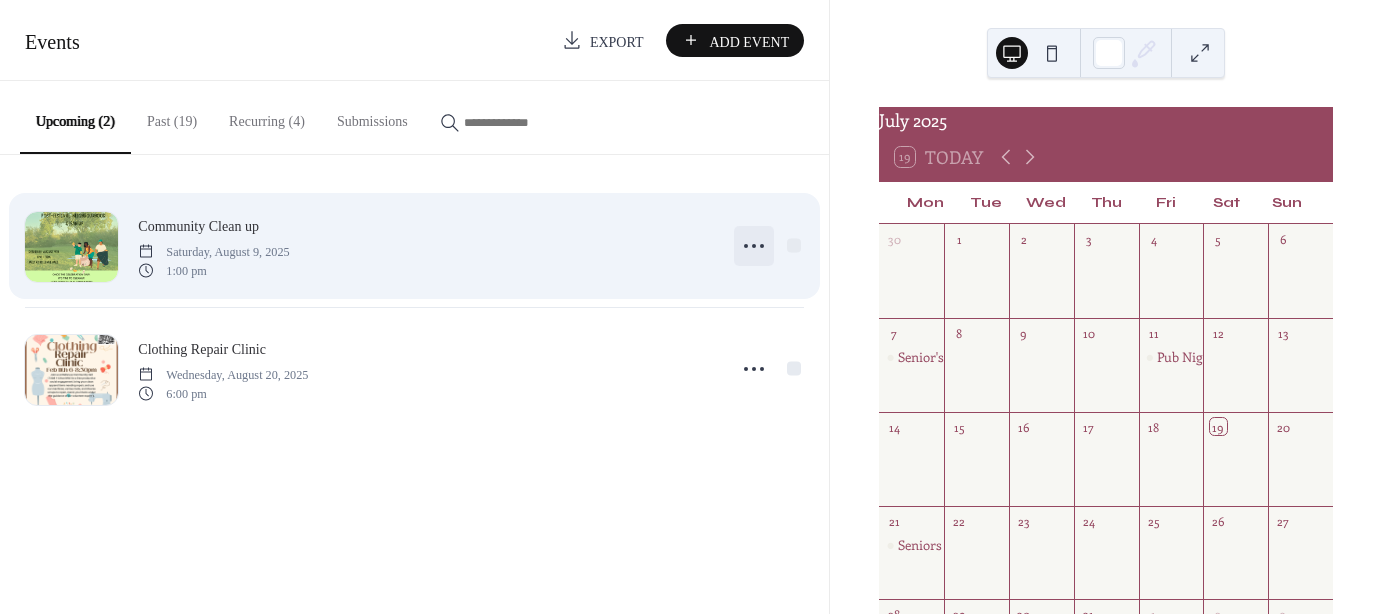 click 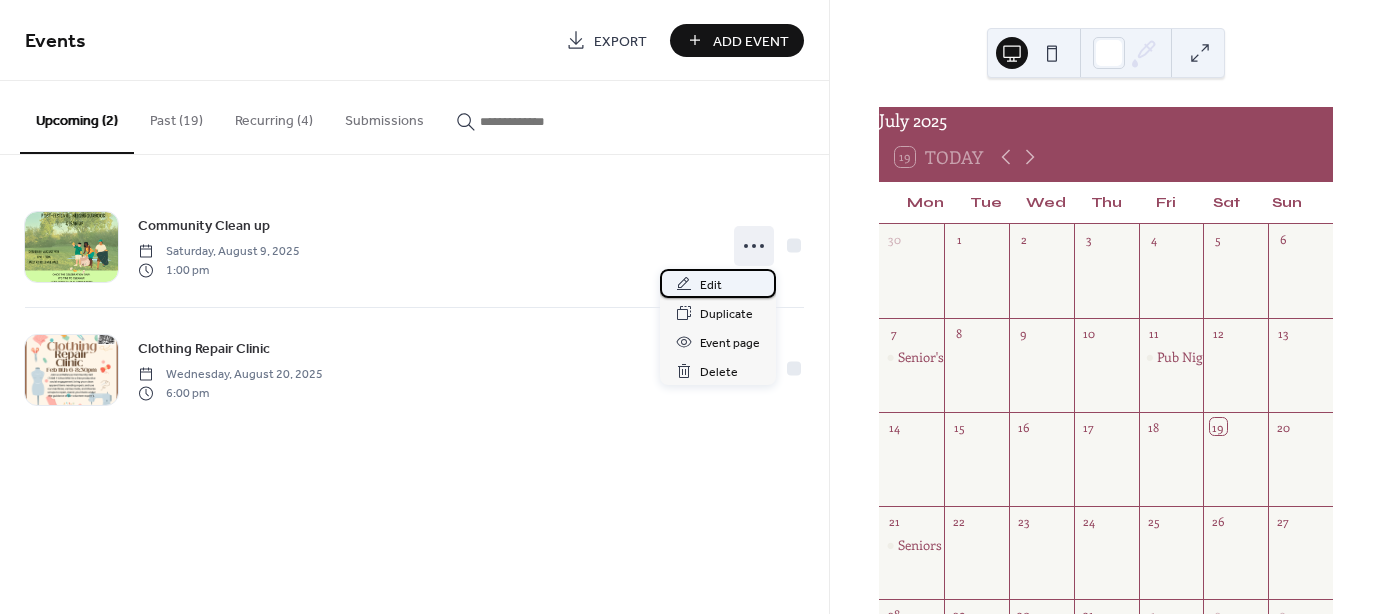 click on "Edit" at bounding box center (711, 285) 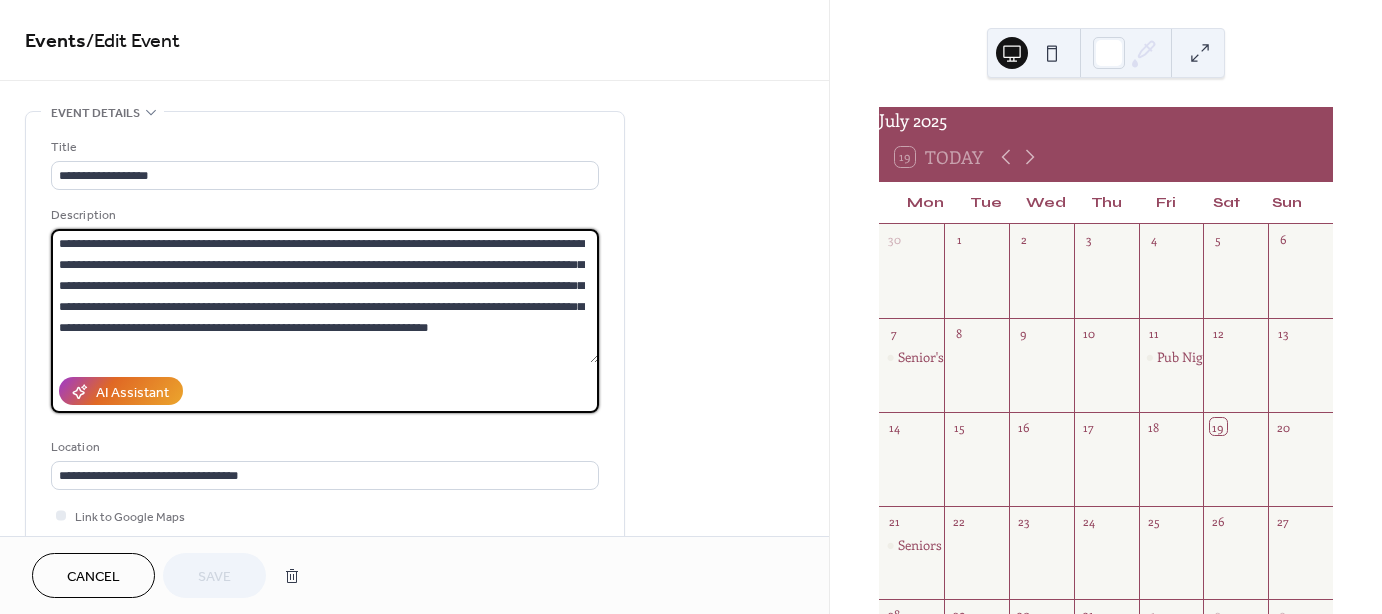 click on "**********" at bounding box center [325, 296] 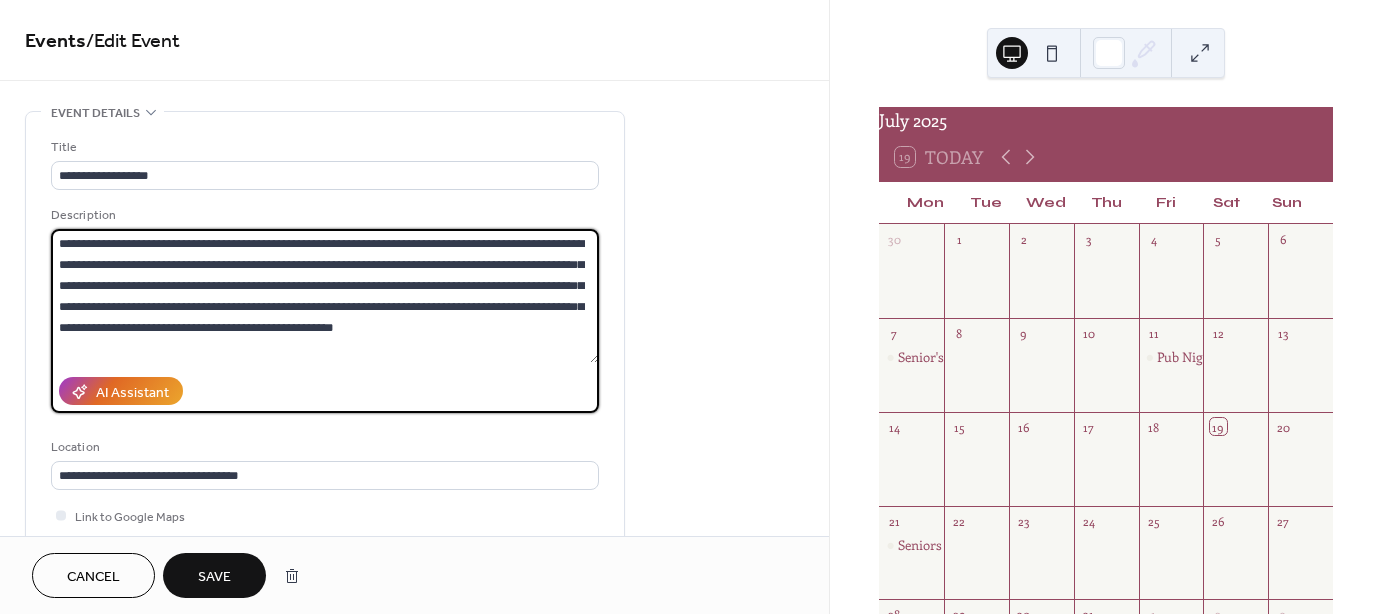 click on "**********" at bounding box center (325, 296) 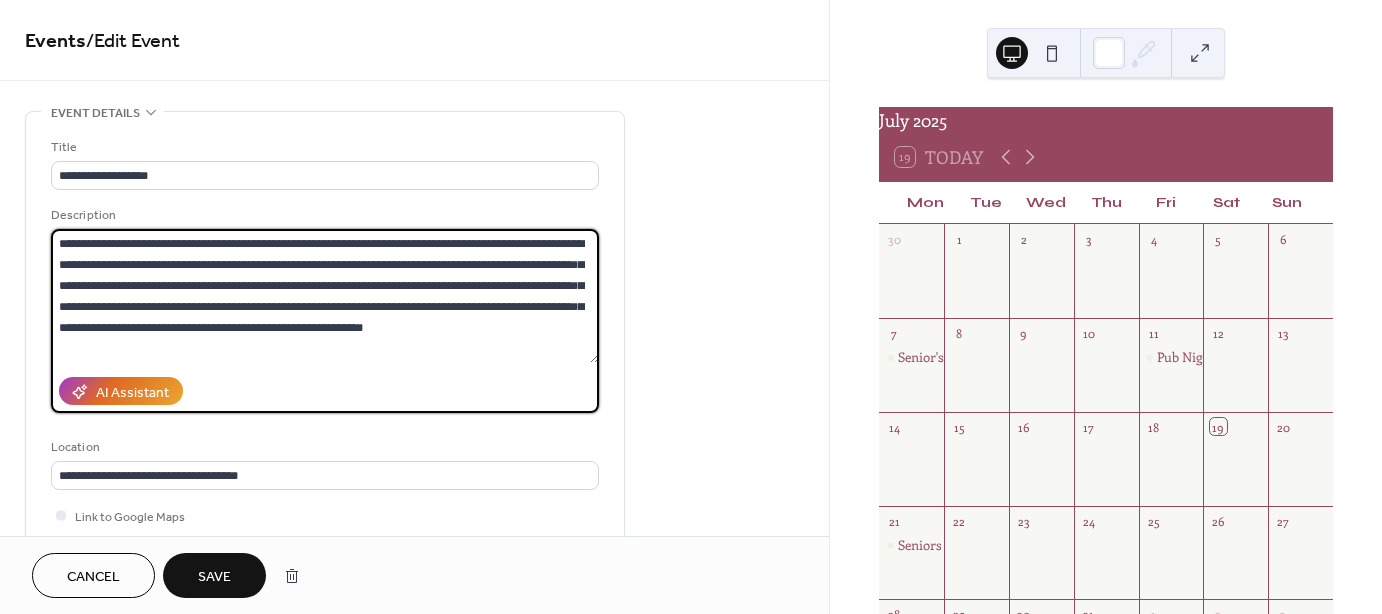 click on "**********" at bounding box center (325, 296) 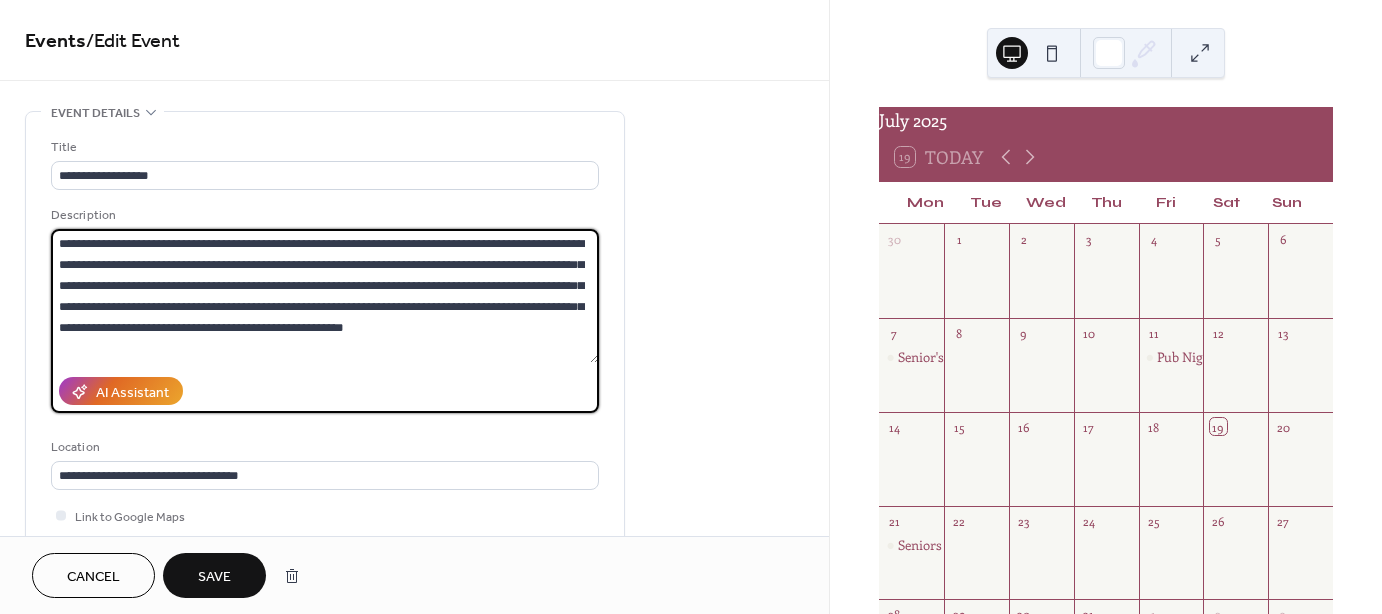 click on "**********" at bounding box center (325, 296) 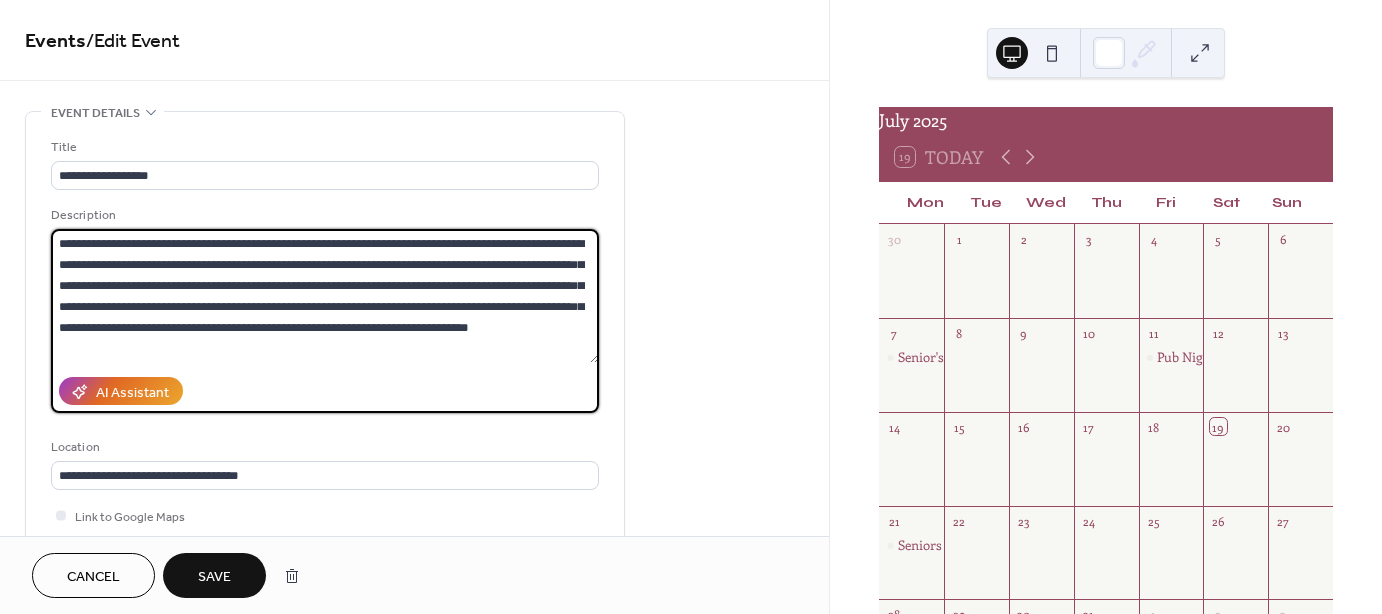 click on "**********" at bounding box center [325, 296] 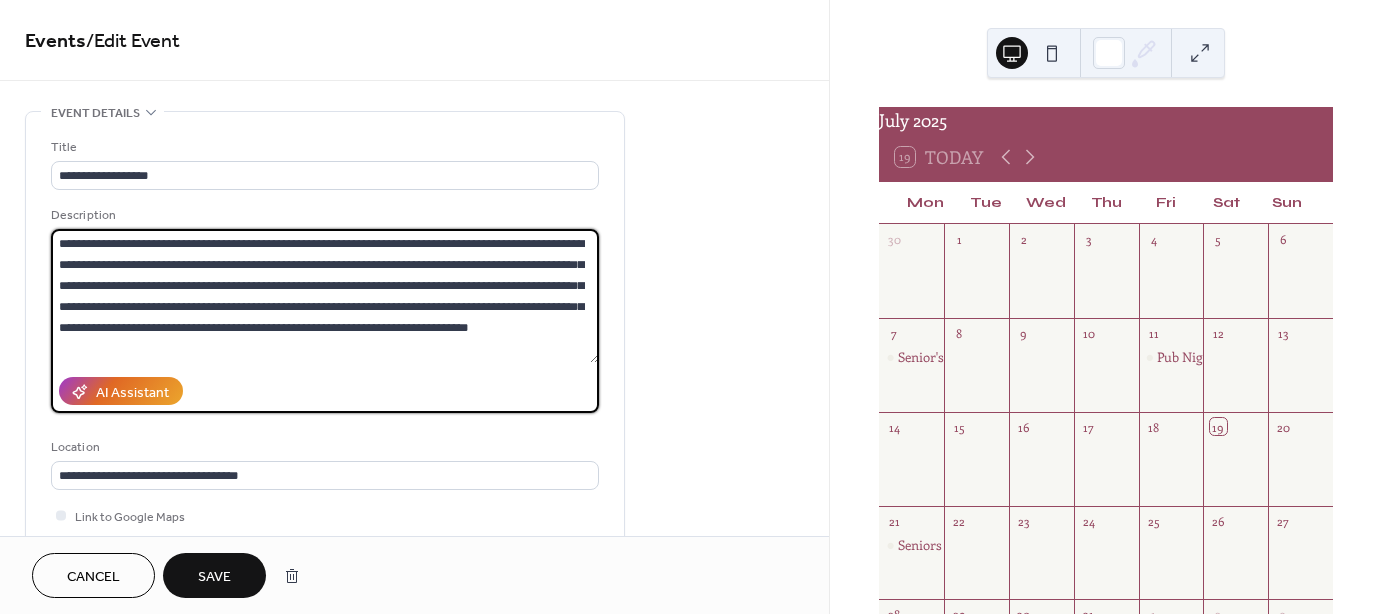click on "**********" at bounding box center [325, 296] 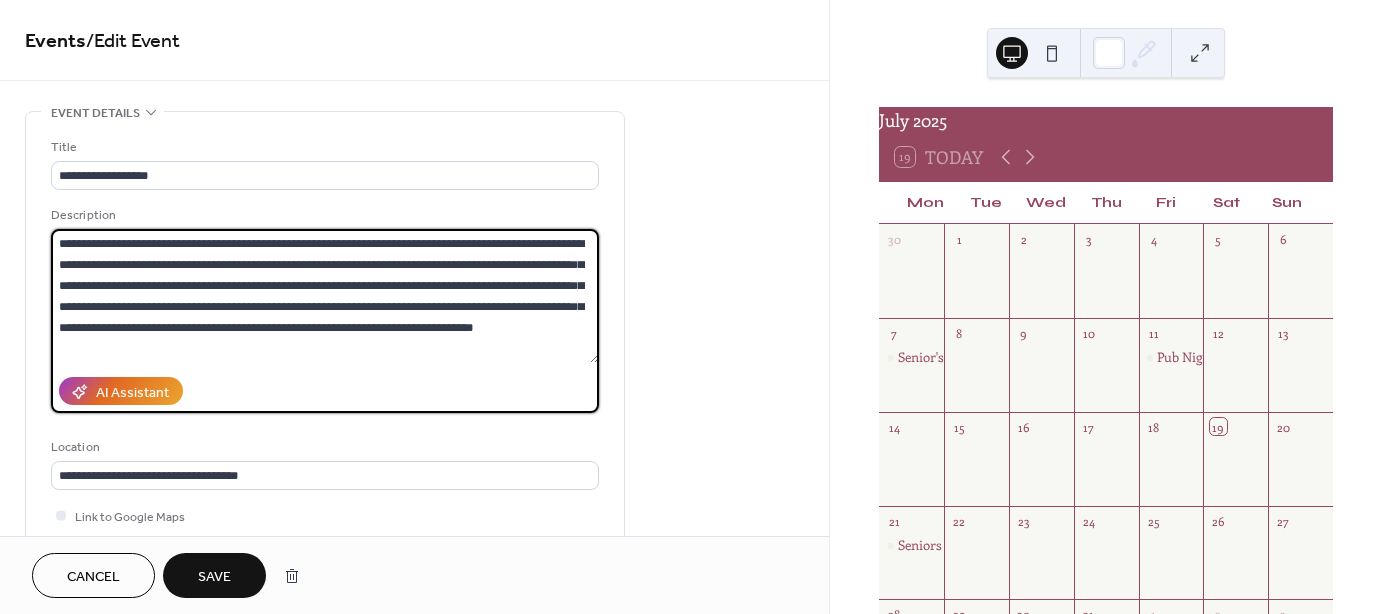 click on "**********" at bounding box center [325, 296] 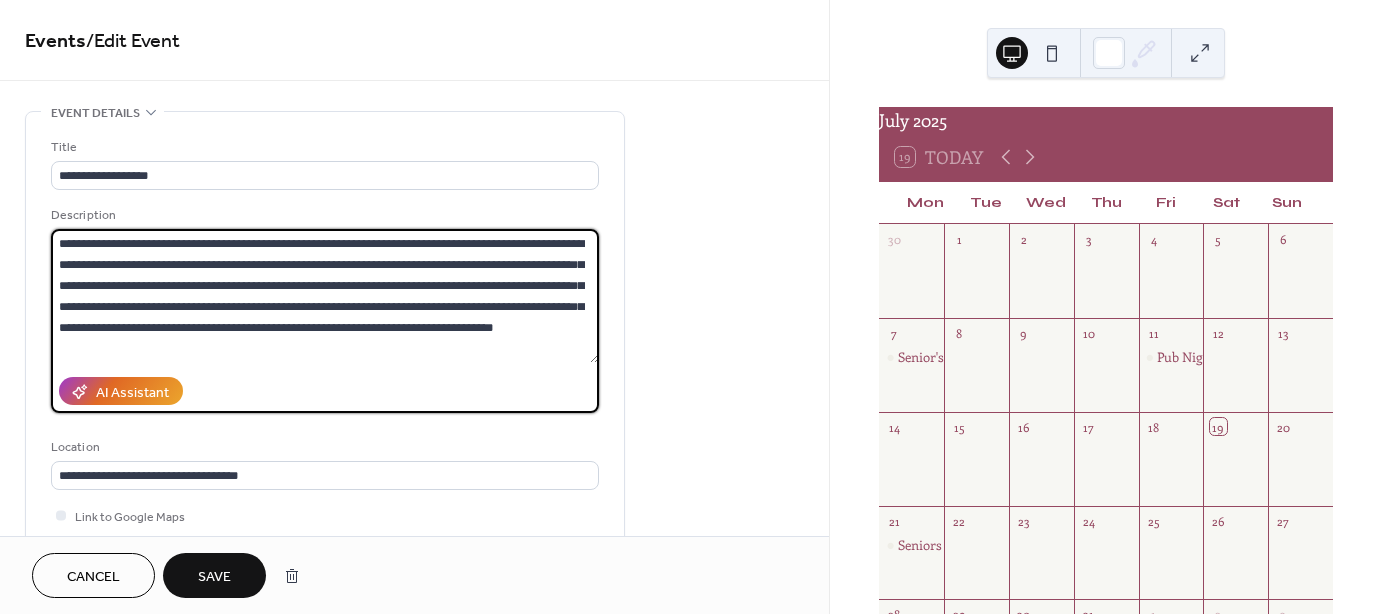 click on "**********" at bounding box center [325, 296] 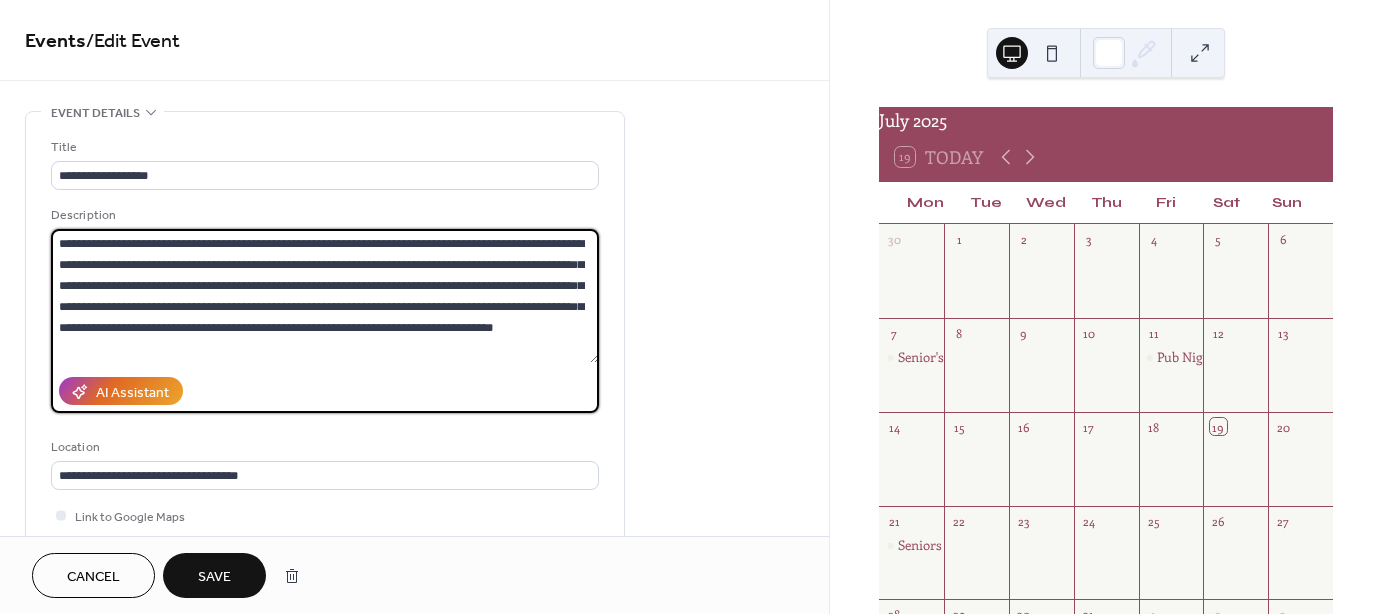 drag, startPoint x: 160, startPoint y: 355, endPoint x: -7, endPoint y: 231, distance: 208.00241 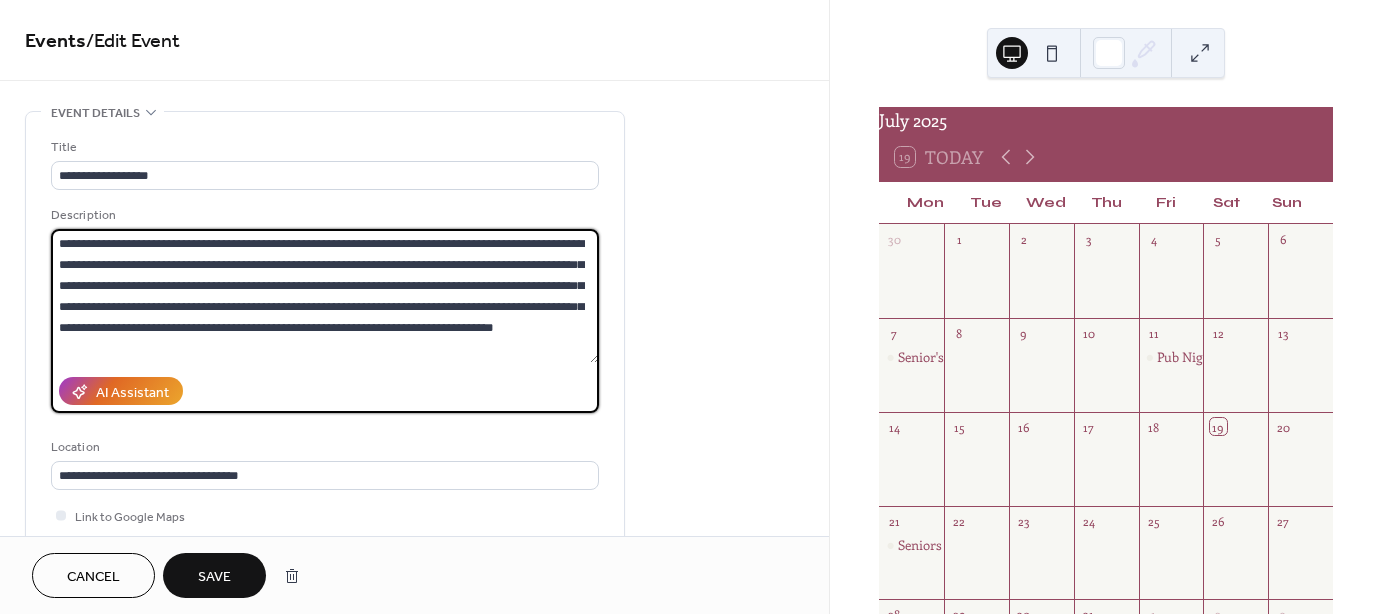 click on "**********" at bounding box center (691, 307) 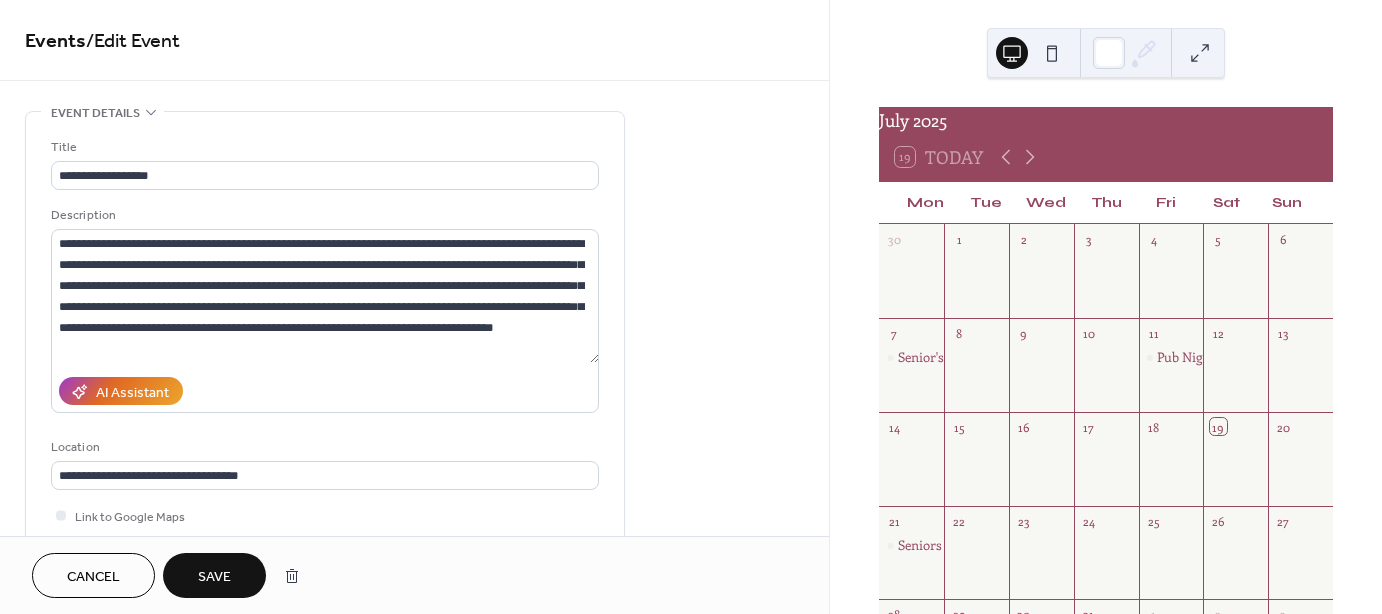 click on "Save" at bounding box center [214, 575] 